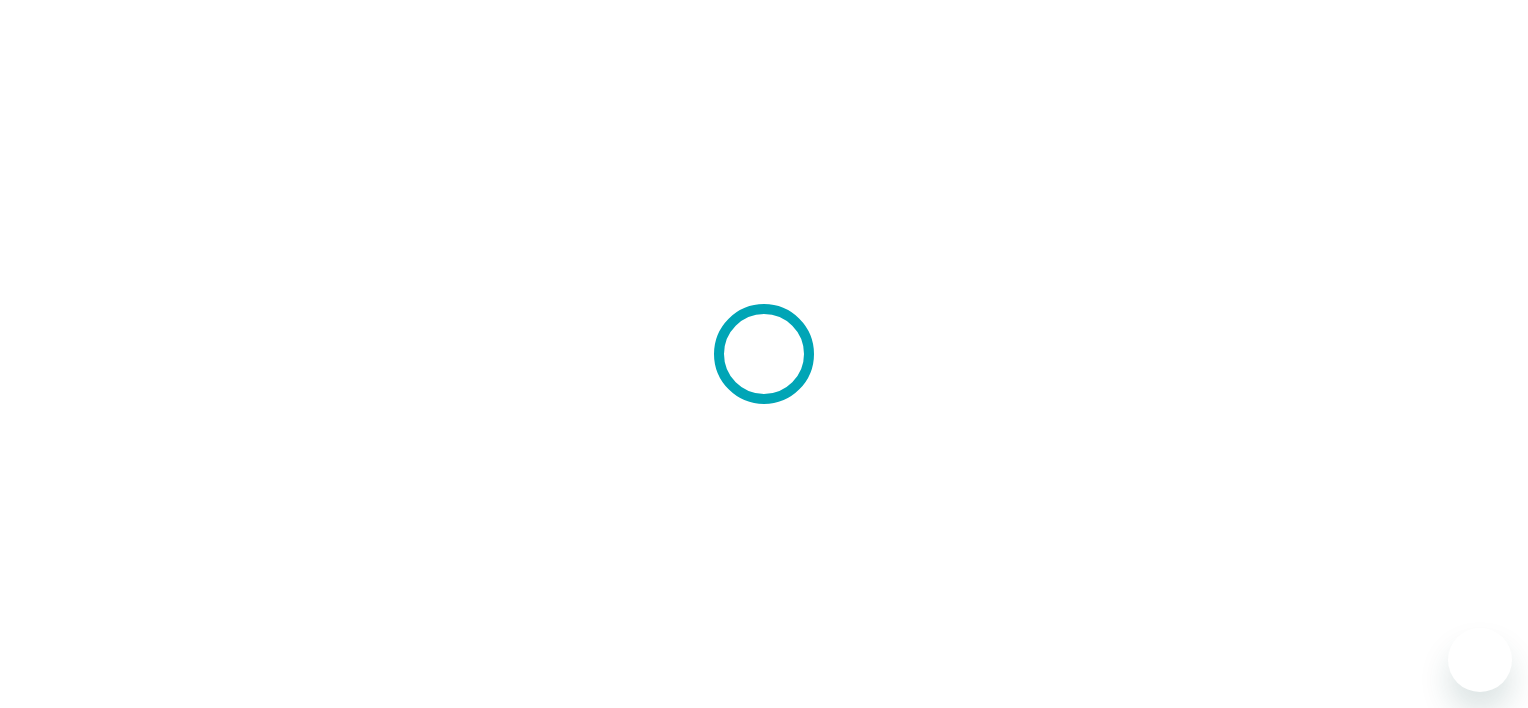 scroll, scrollTop: 0, scrollLeft: 0, axis: both 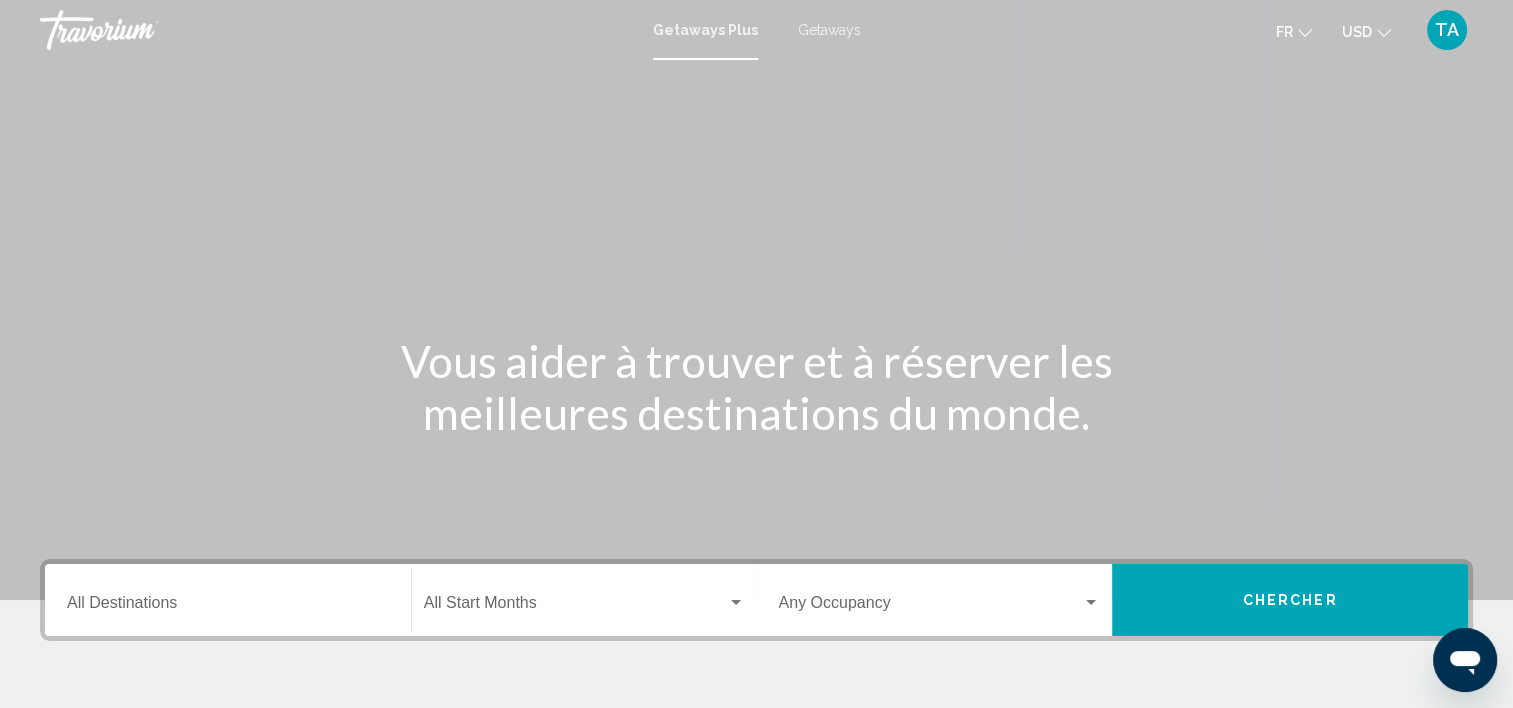 click on "Destination All Destinations" at bounding box center [228, 607] 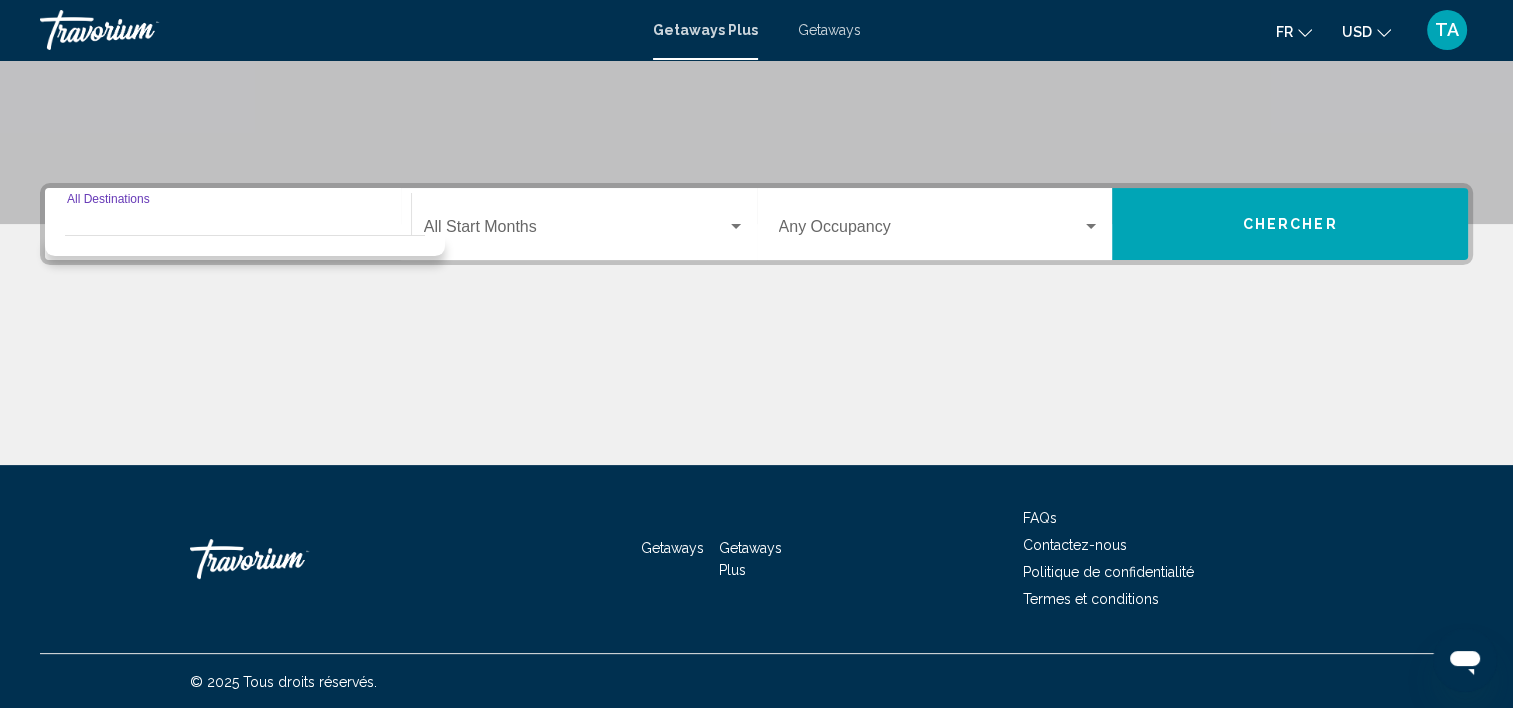 scroll, scrollTop: 377, scrollLeft: 0, axis: vertical 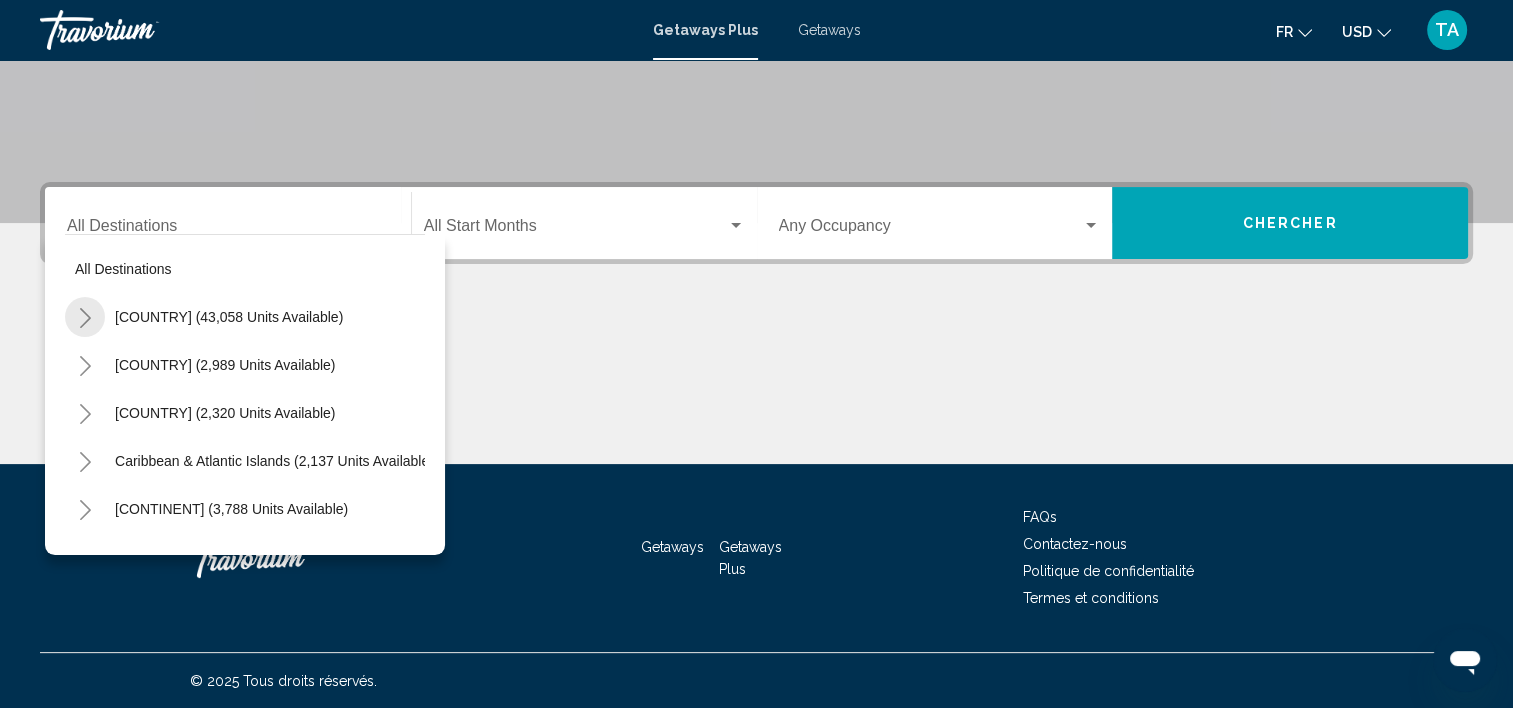click at bounding box center [85, 318] 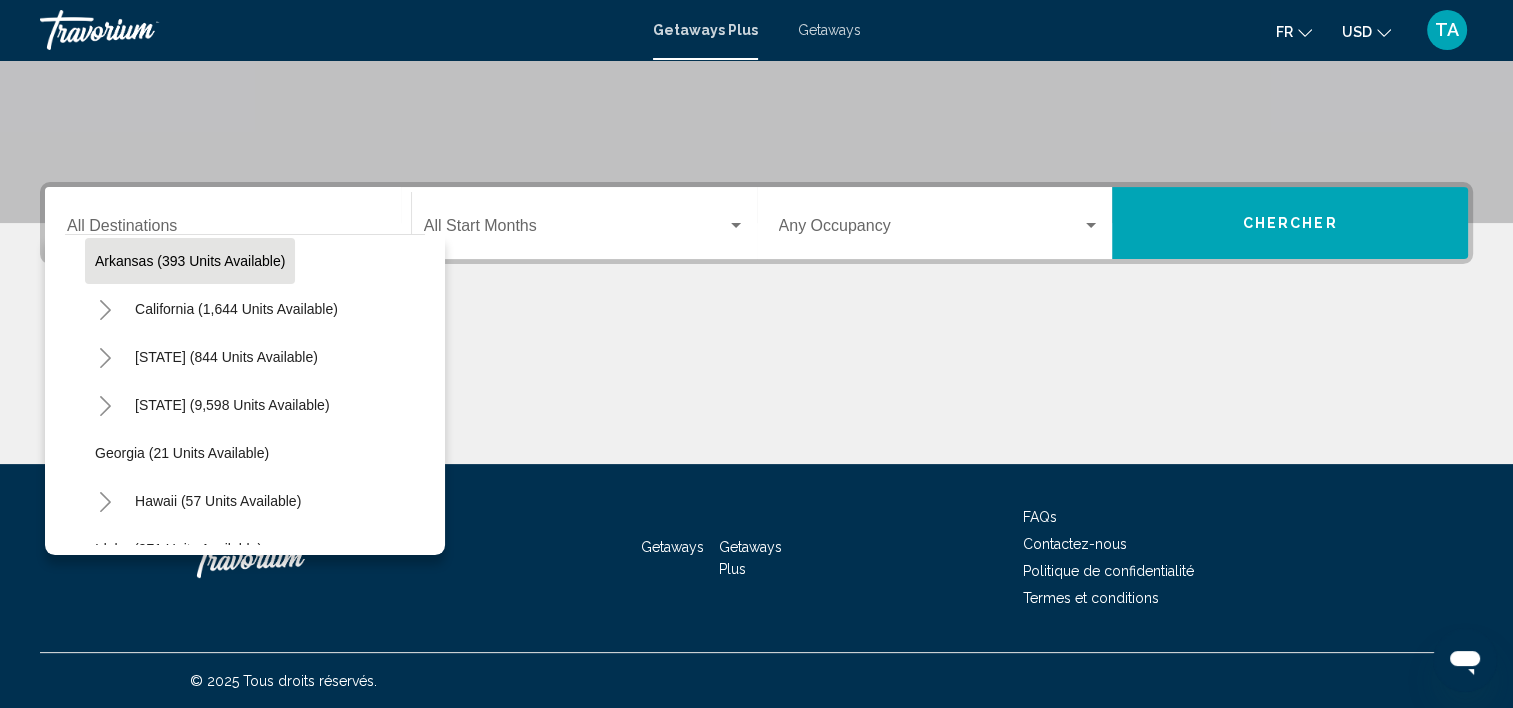 scroll, scrollTop: 151, scrollLeft: 0, axis: vertical 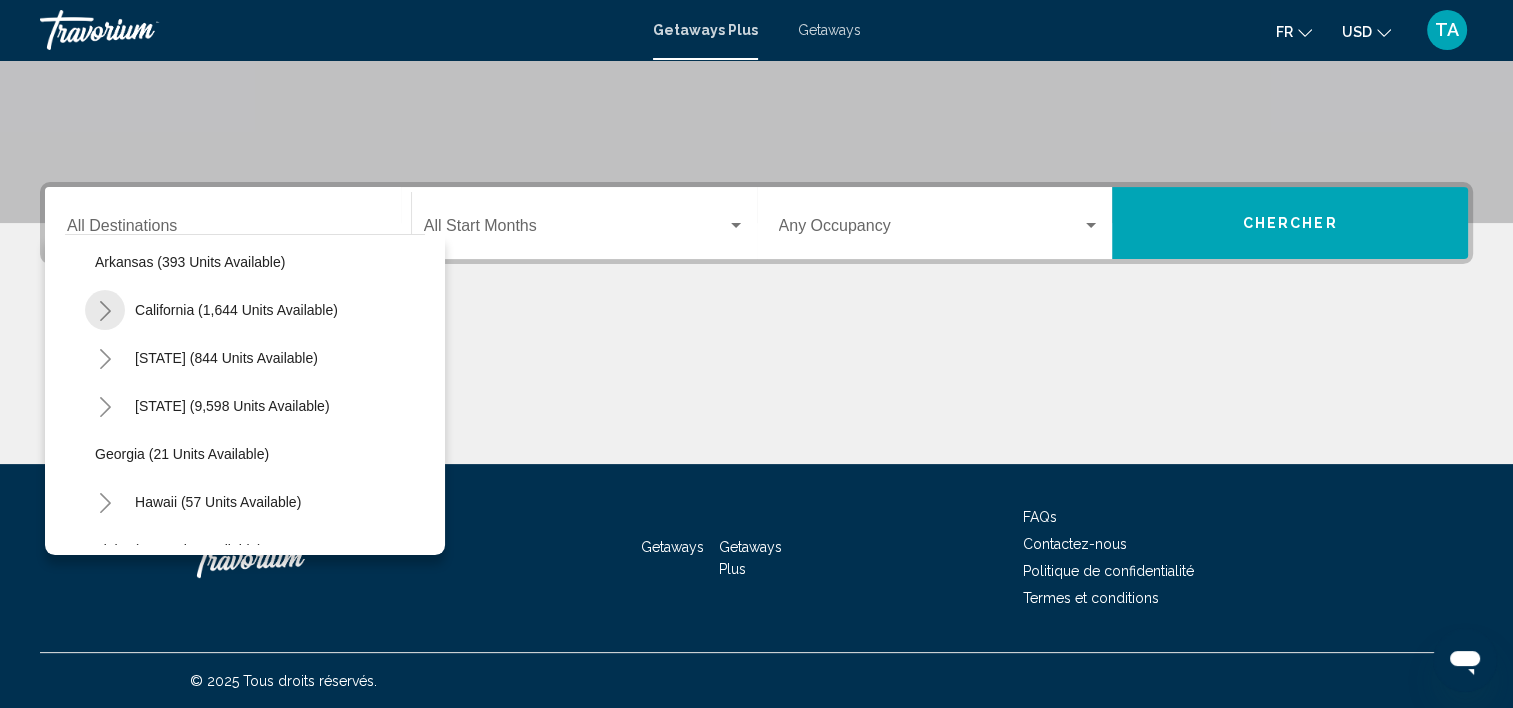 click at bounding box center (105, 311) 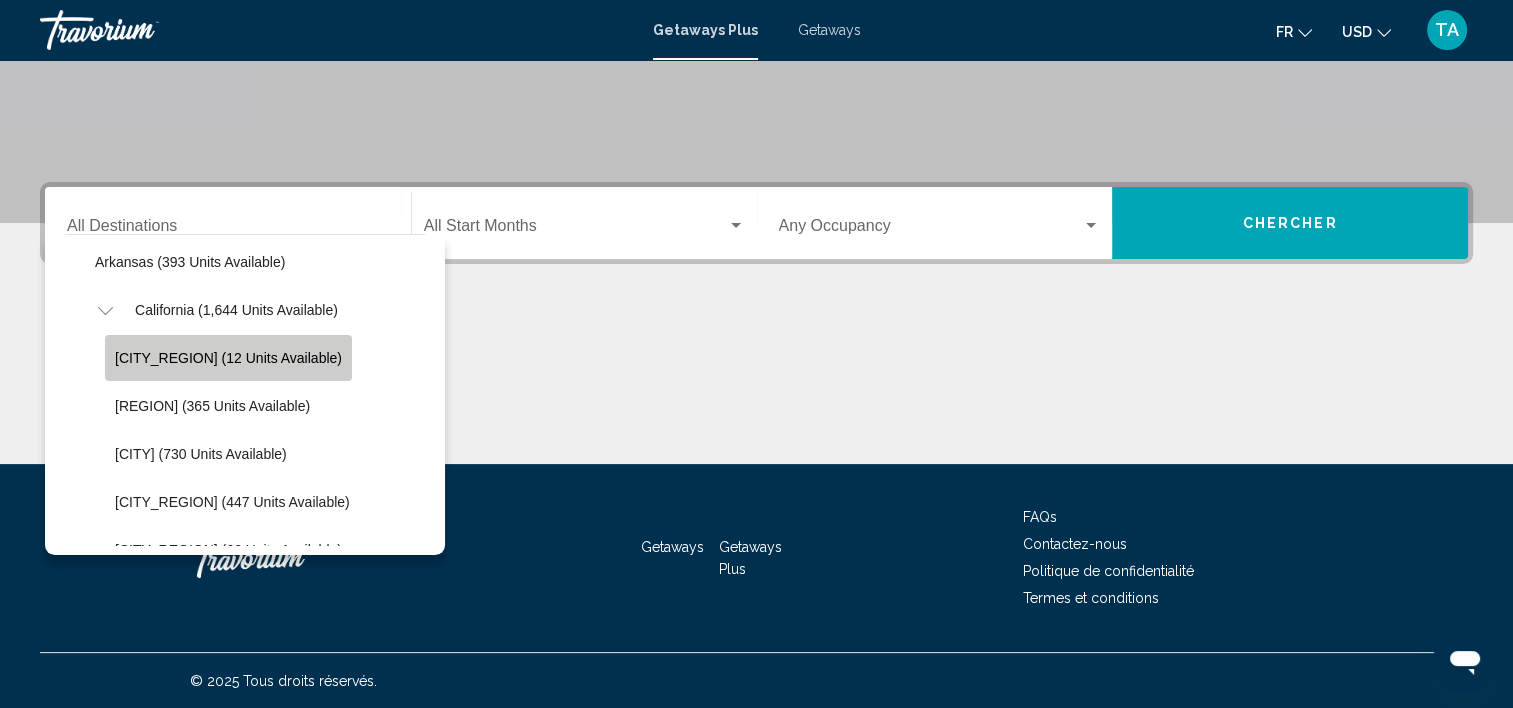 click on "[CITY_REGION] (12 units available)" at bounding box center (228, 358) 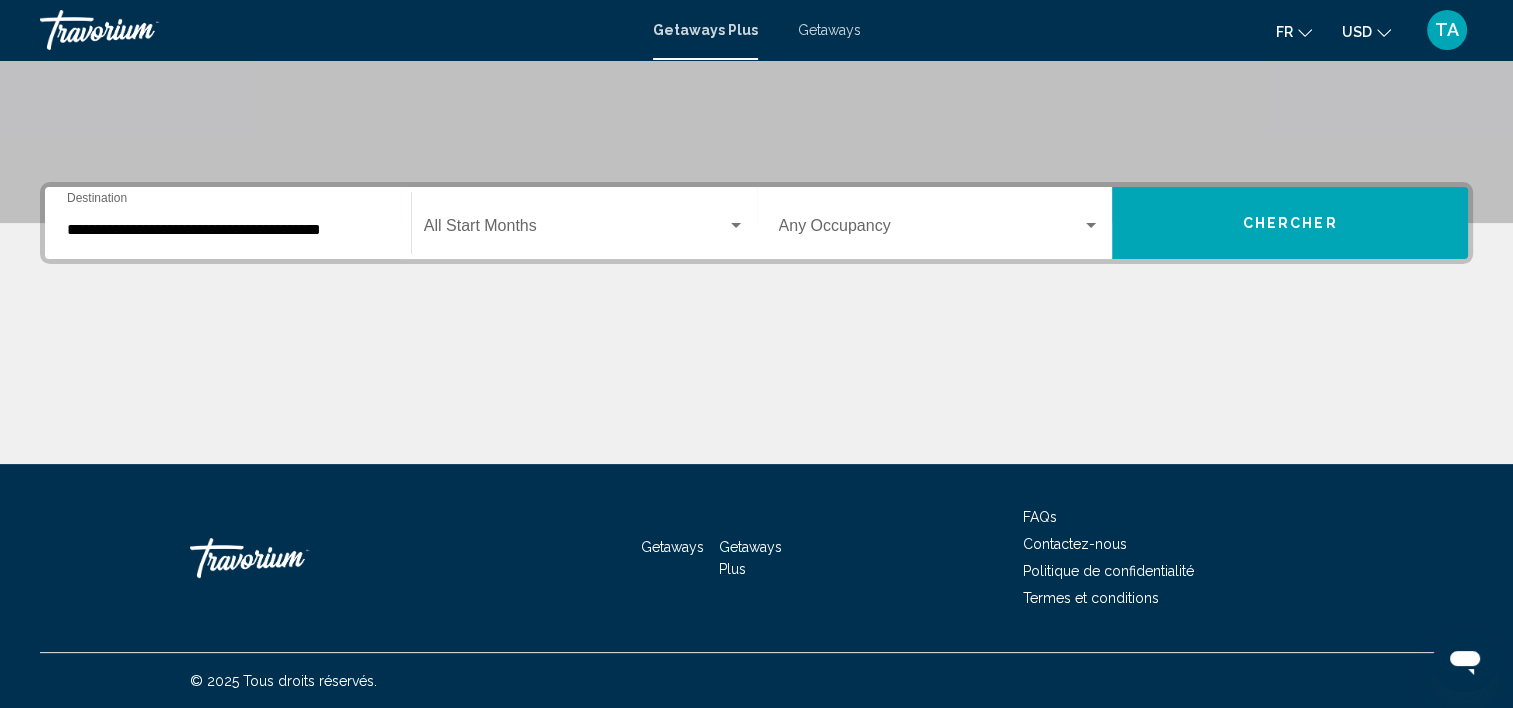 click on "Start Month All Start Months" at bounding box center (584, 223) 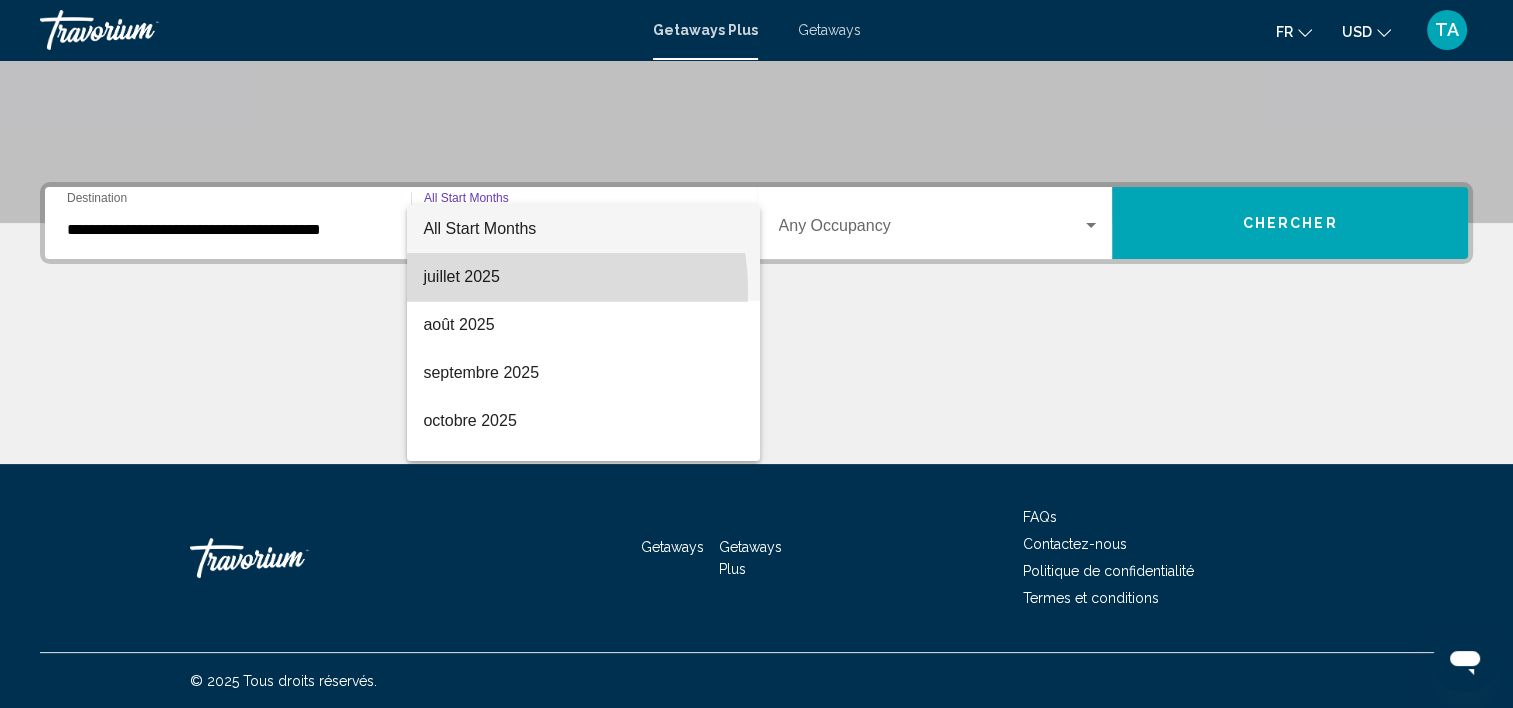 click on "juillet 2025" at bounding box center (583, 277) 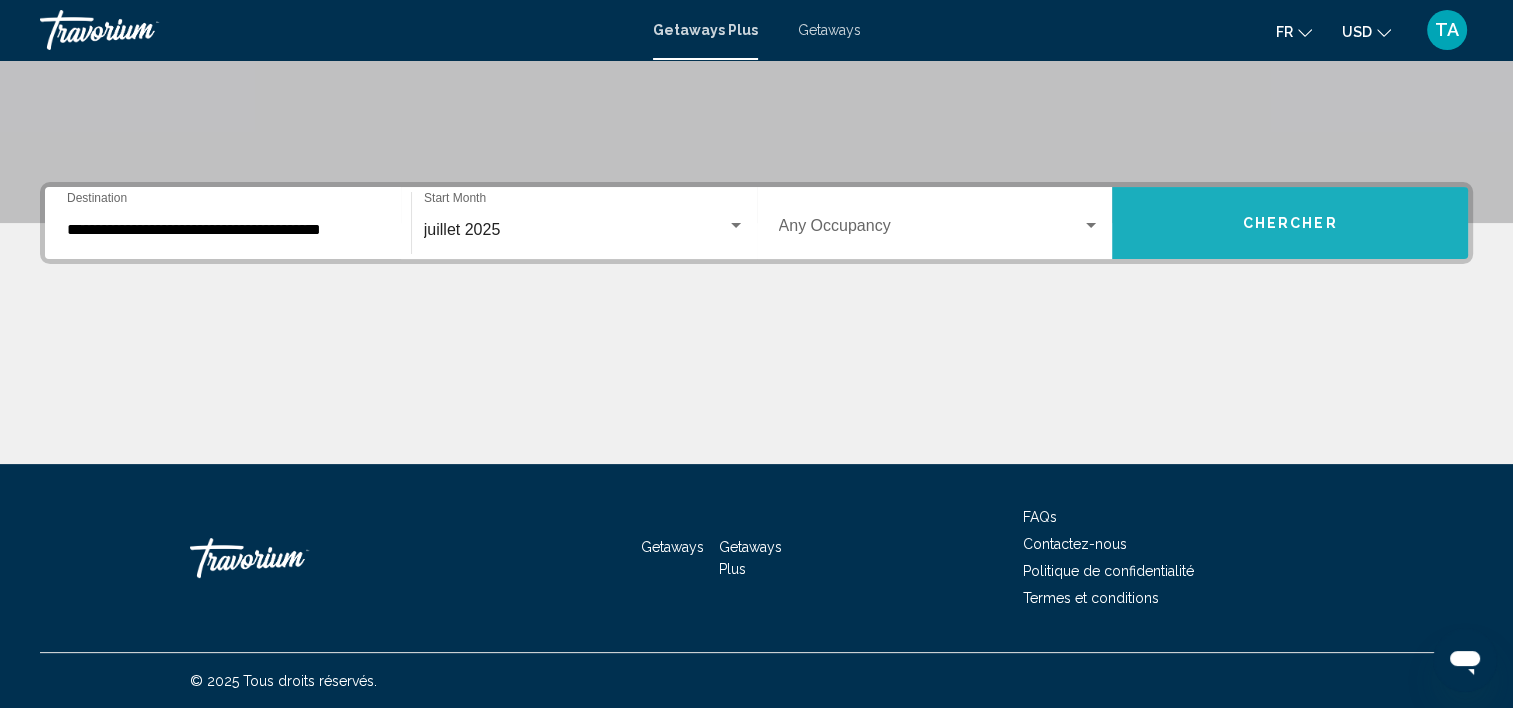 click on "Chercher" at bounding box center [1290, 223] 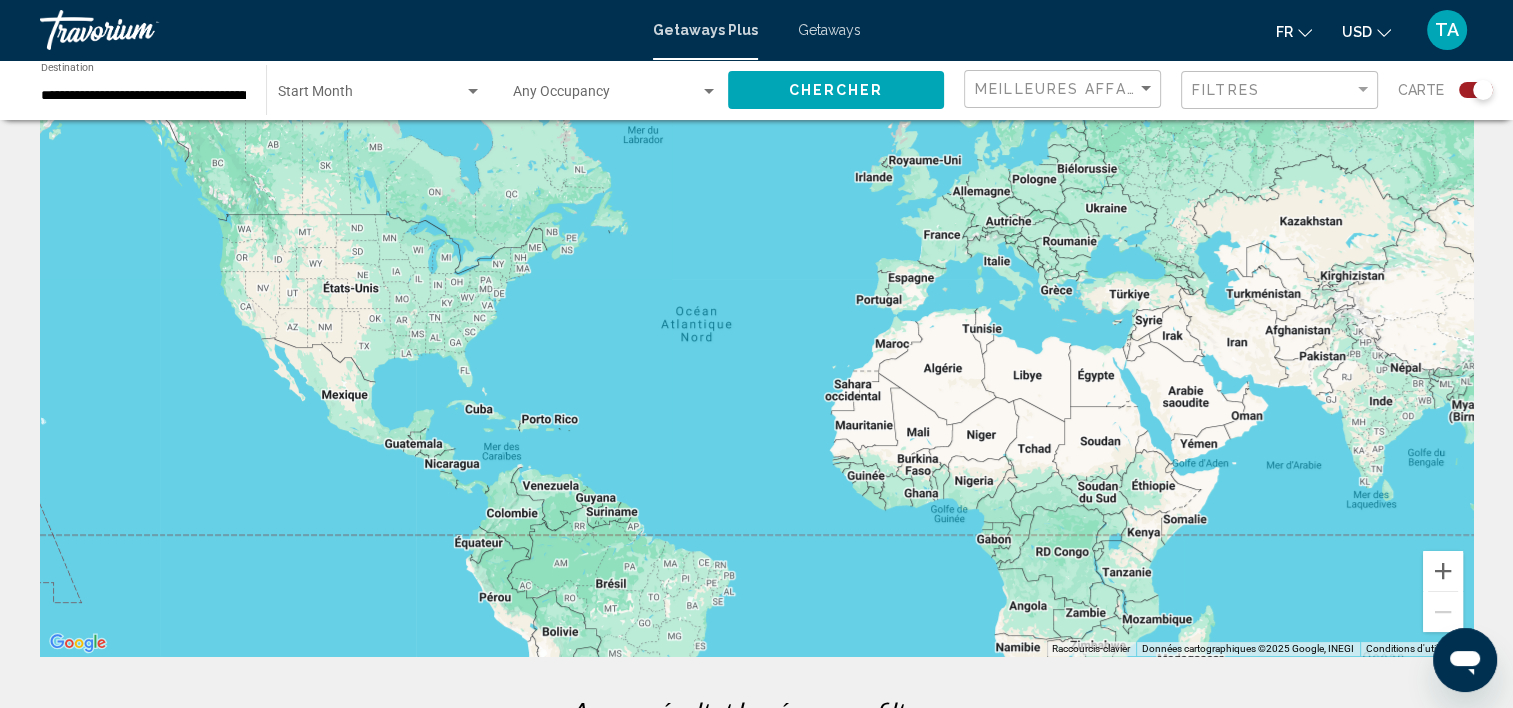 scroll, scrollTop: 0, scrollLeft: 0, axis: both 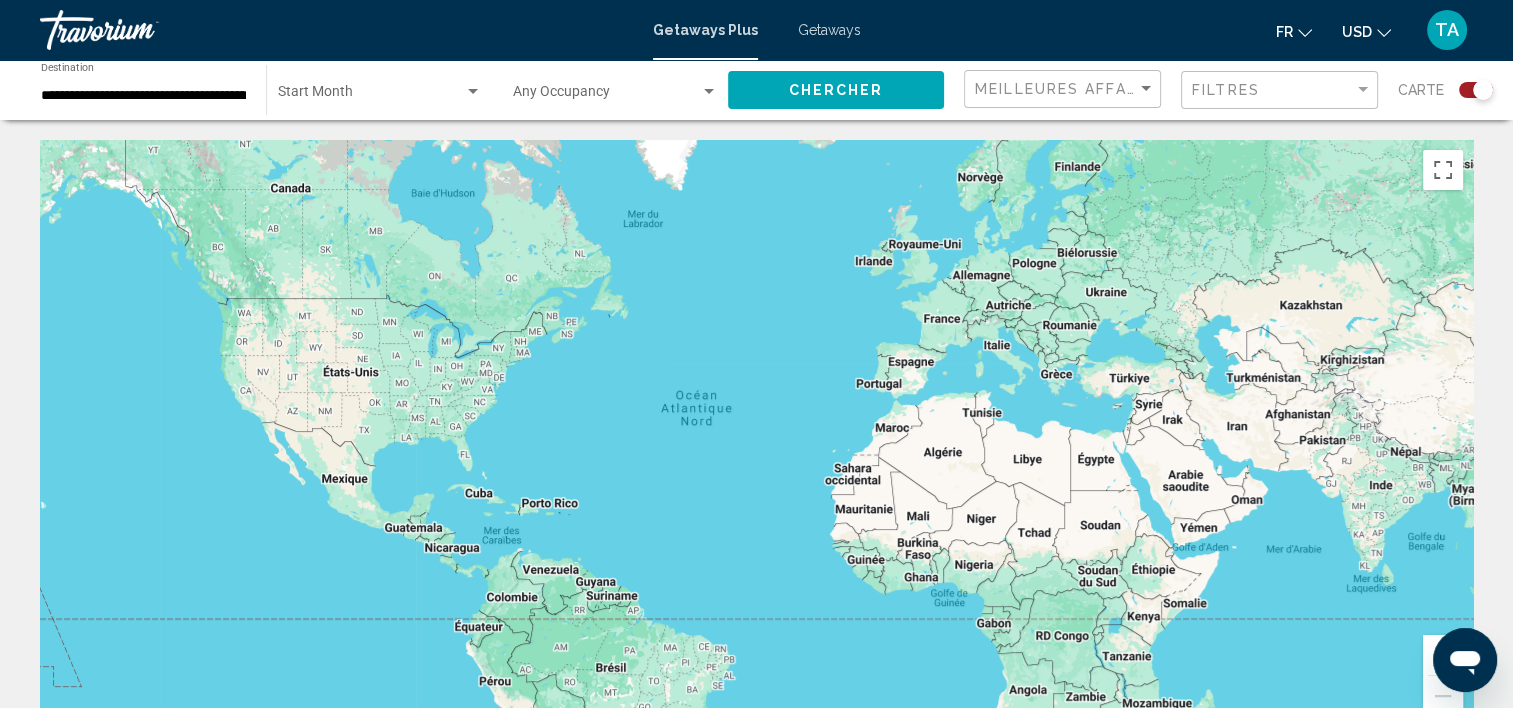 click at bounding box center (1483, 90) 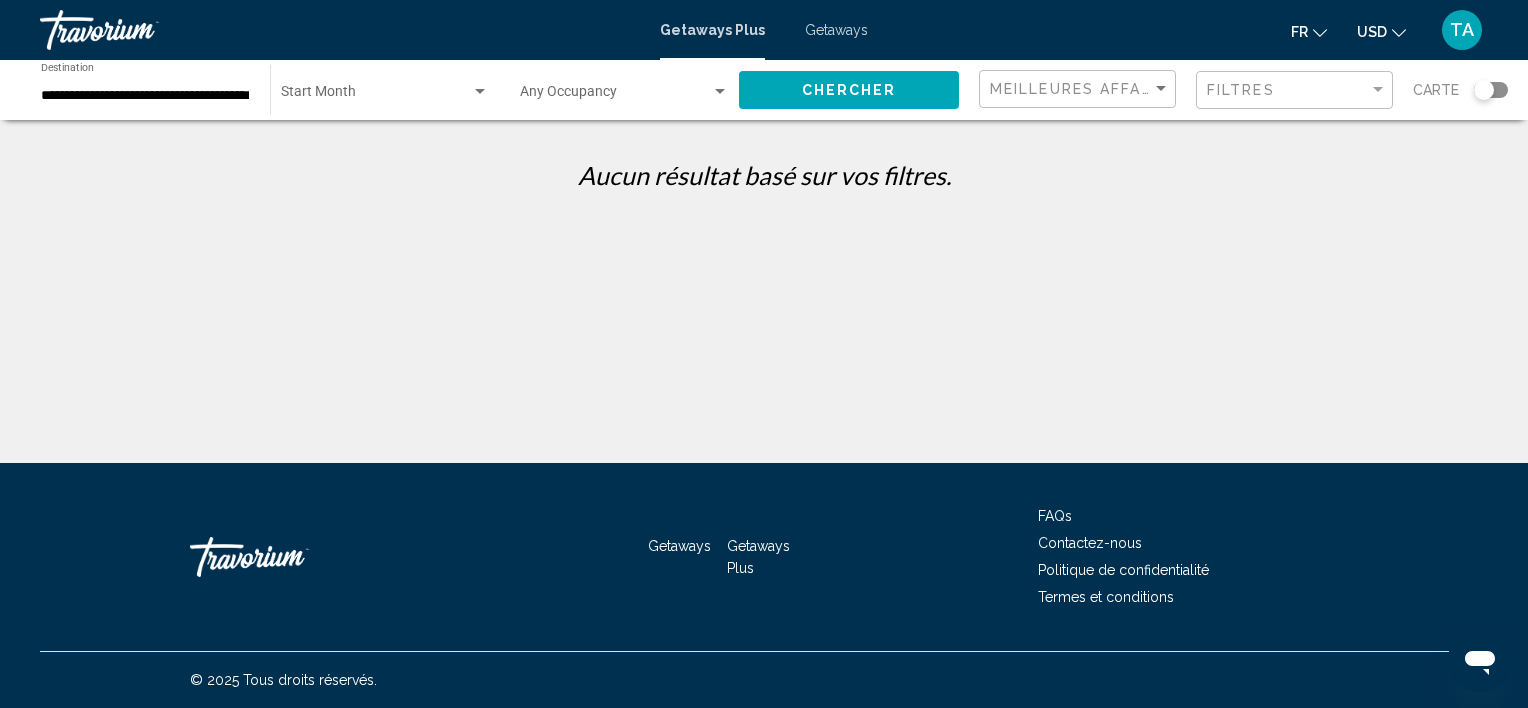 click on "Getaways" at bounding box center [836, 30] 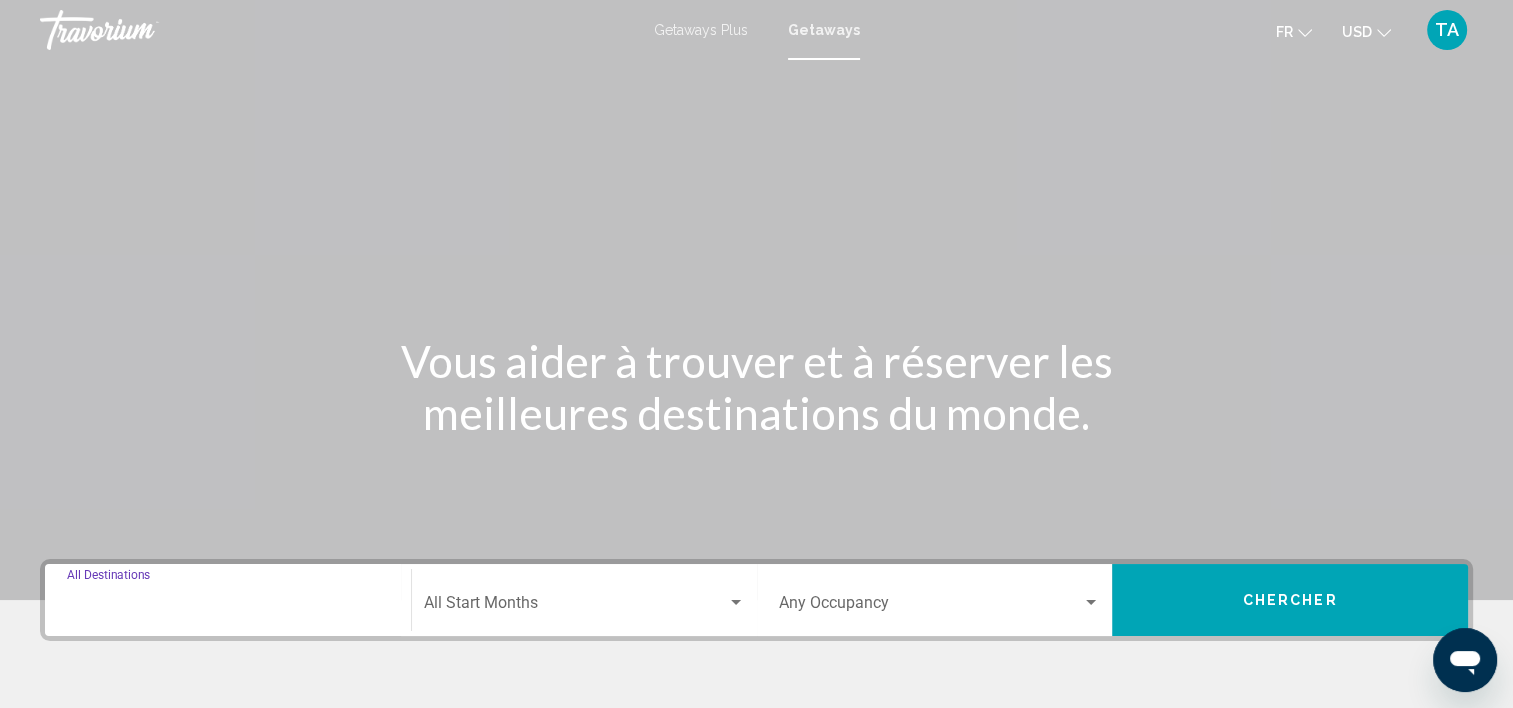 click on "Destination All Destinations" at bounding box center (228, 607) 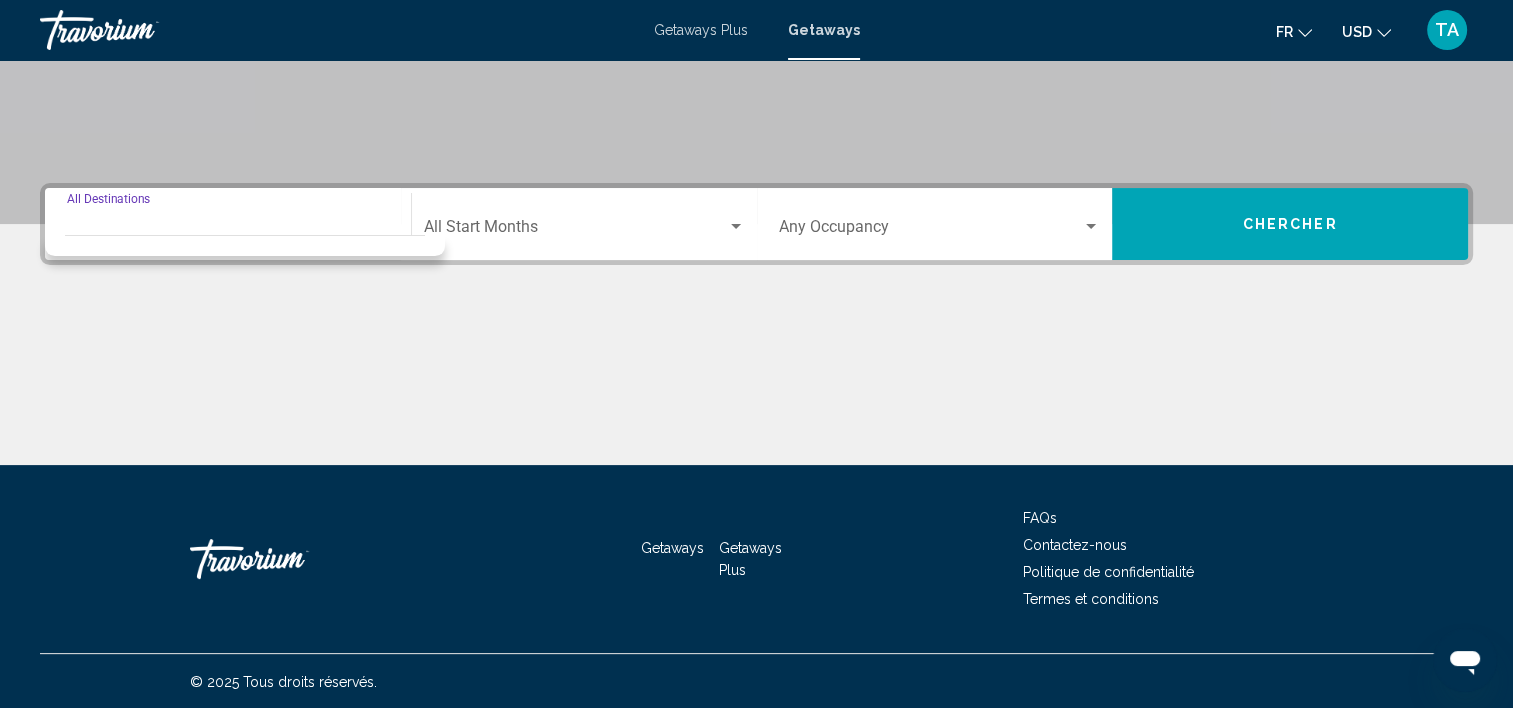 scroll, scrollTop: 377, scrollLeft: 0, axis: vertical 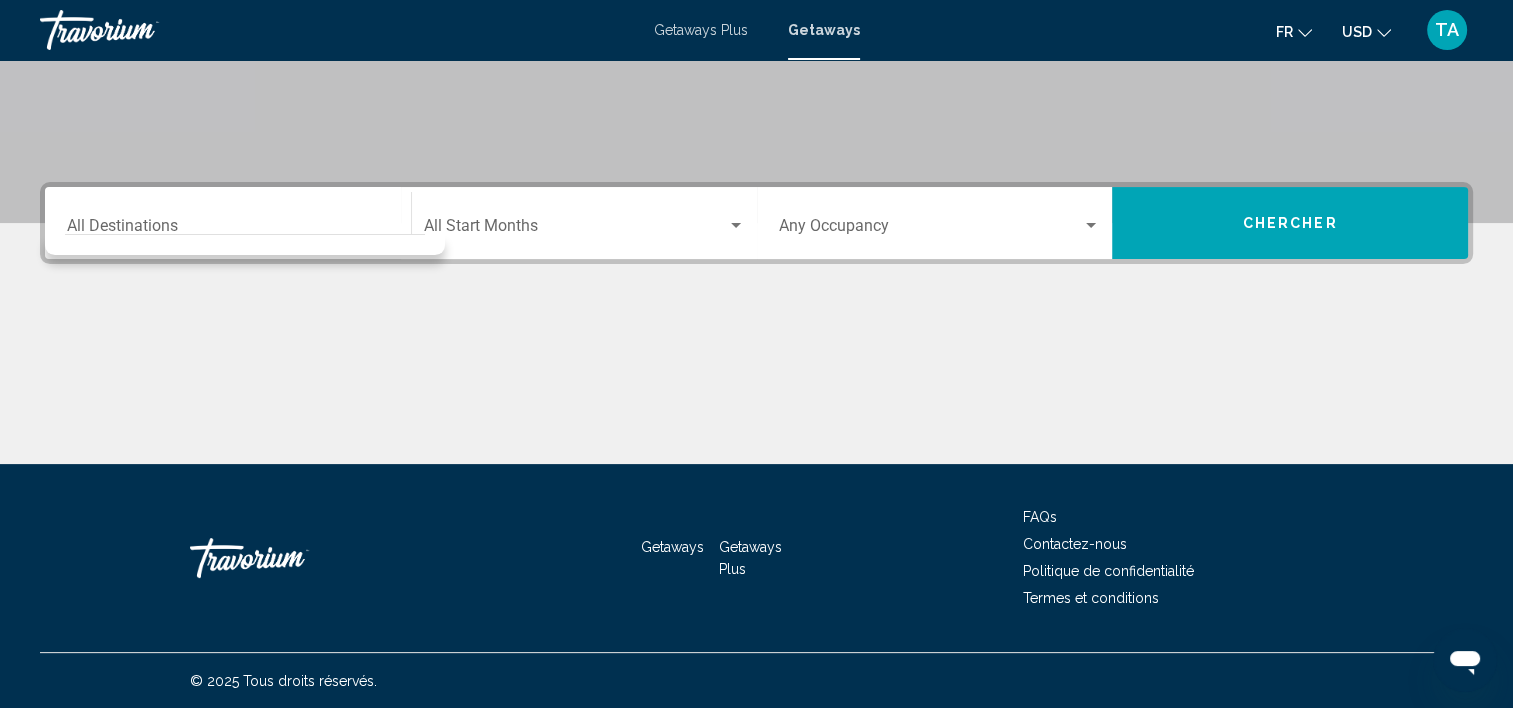 click on "Destination All Destinations" at bounding box center (228, 223) 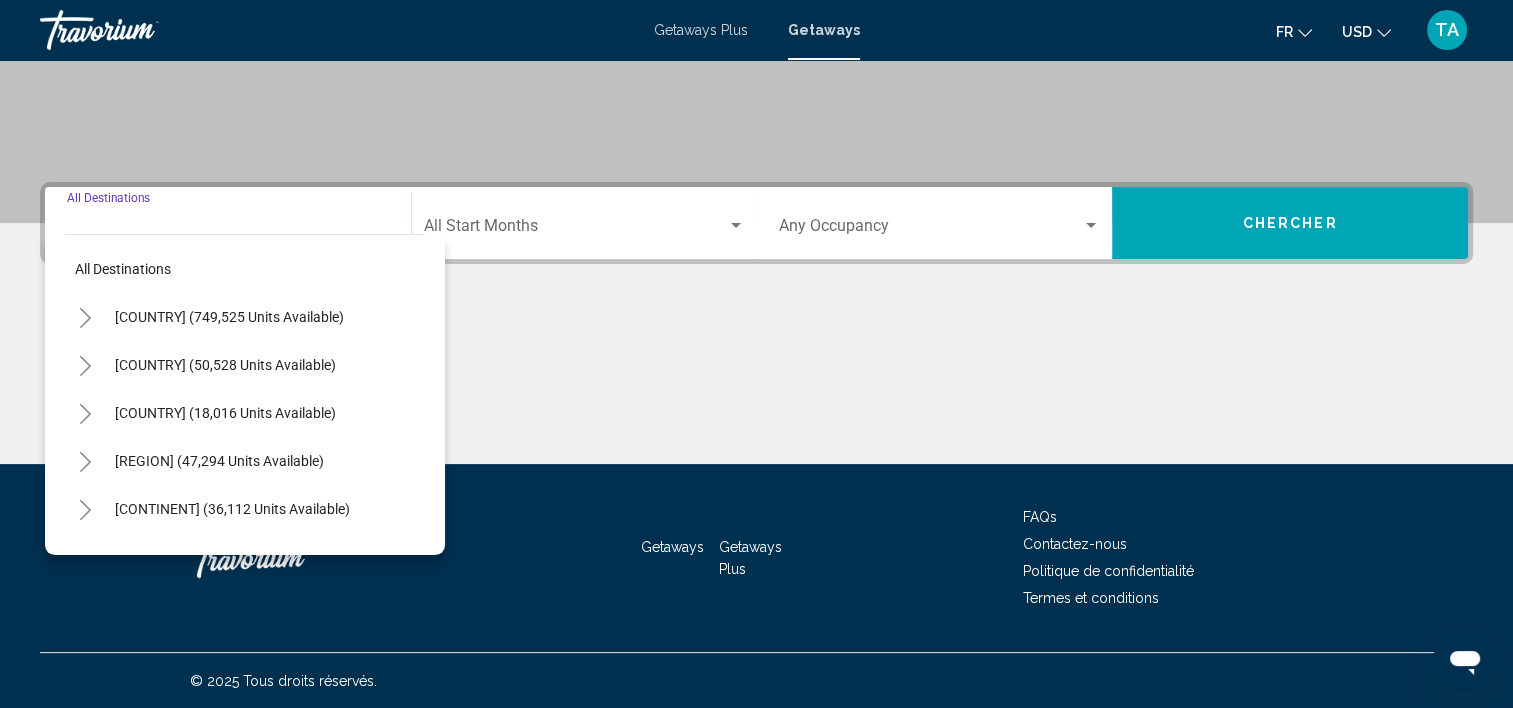 click at bounding box center [85, 318] 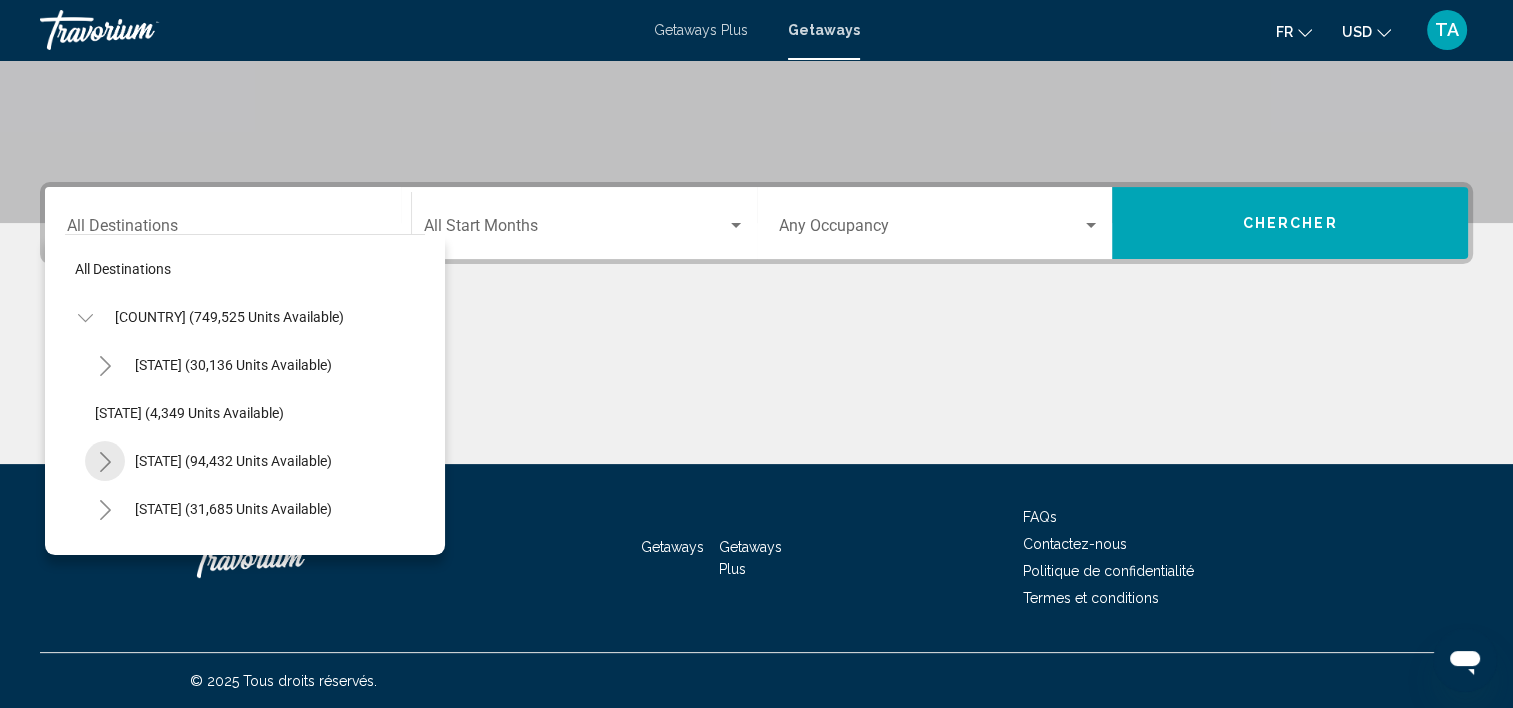 click at bounding box center [105, 462] 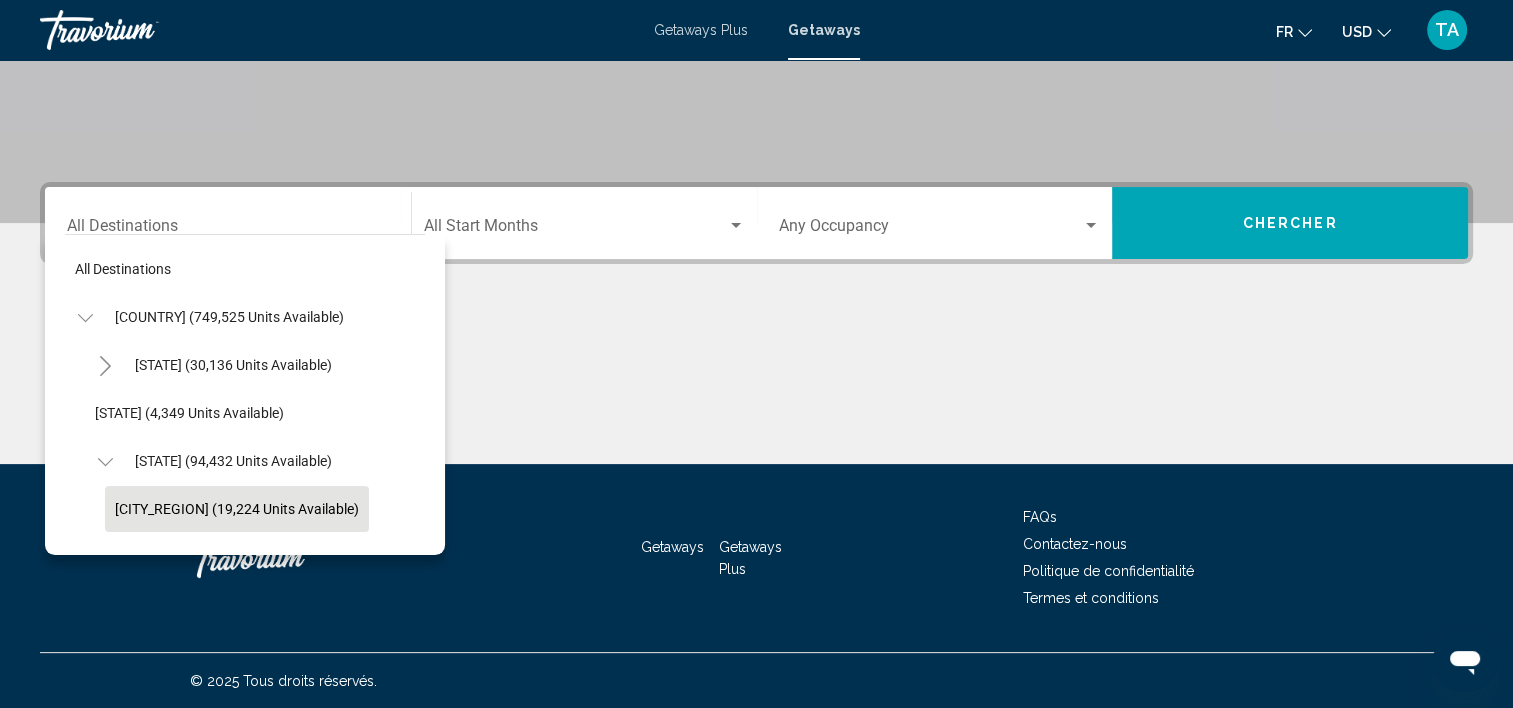 click on "[CITY_REGION] (19,224 units available)" at bounding box center (237, 509) 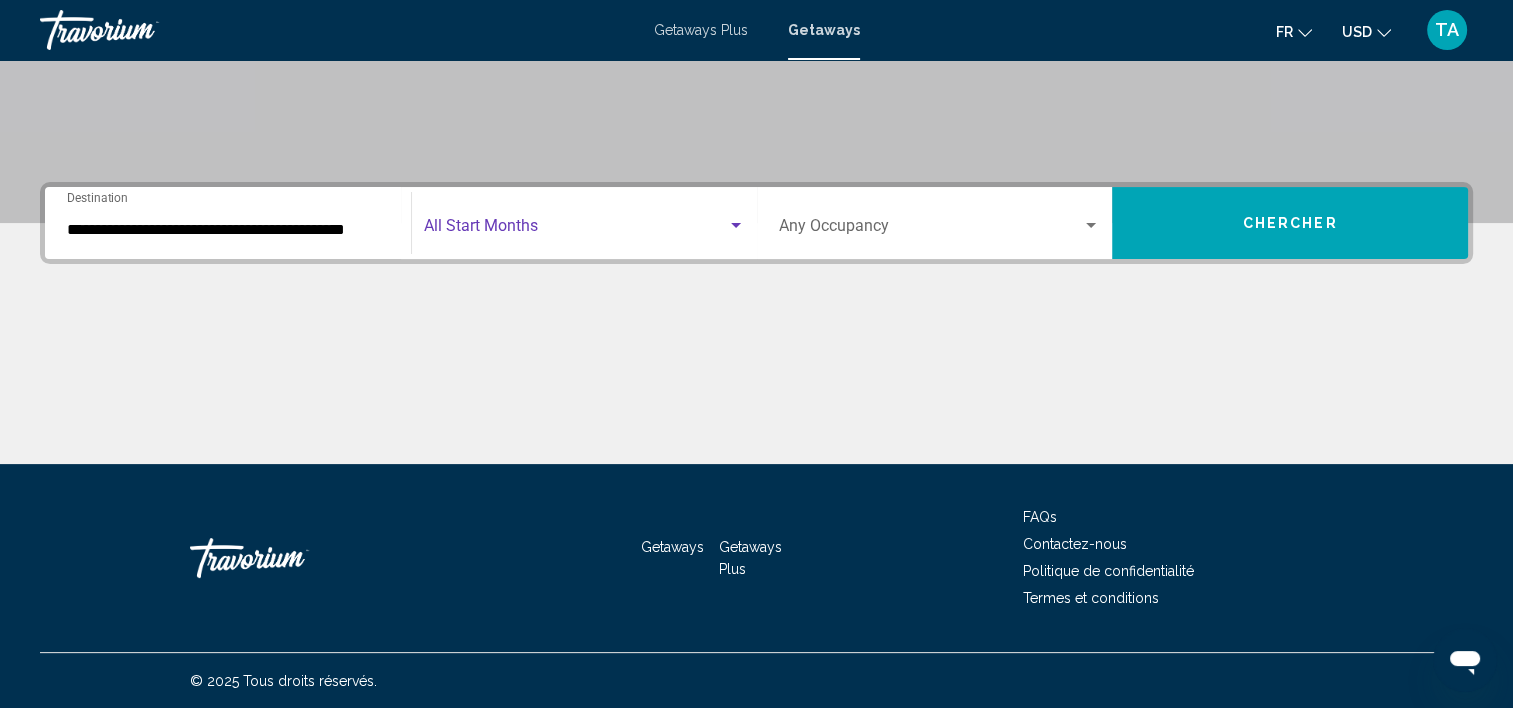 click at bounding box center (575, 230) 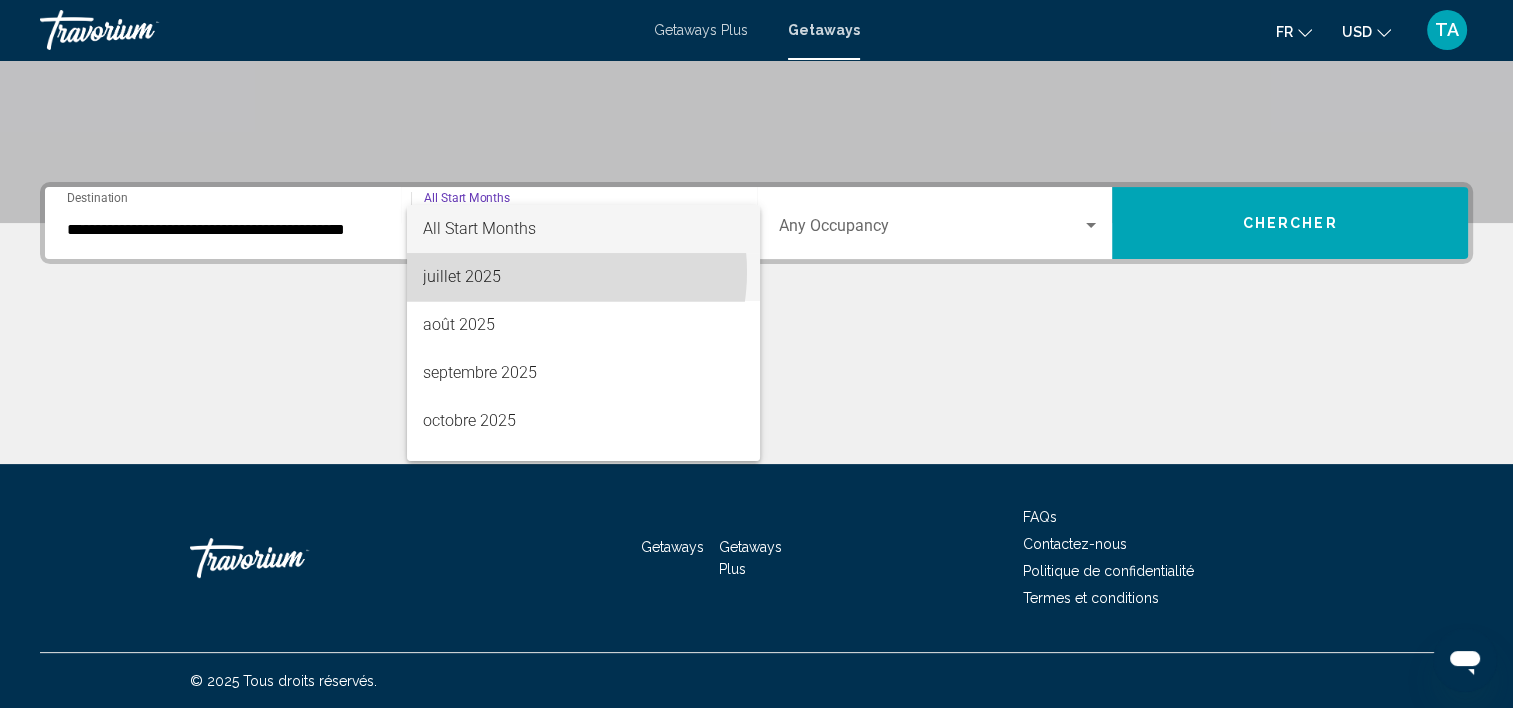 click on "juillet 2025" at bounding box center (583, 277) 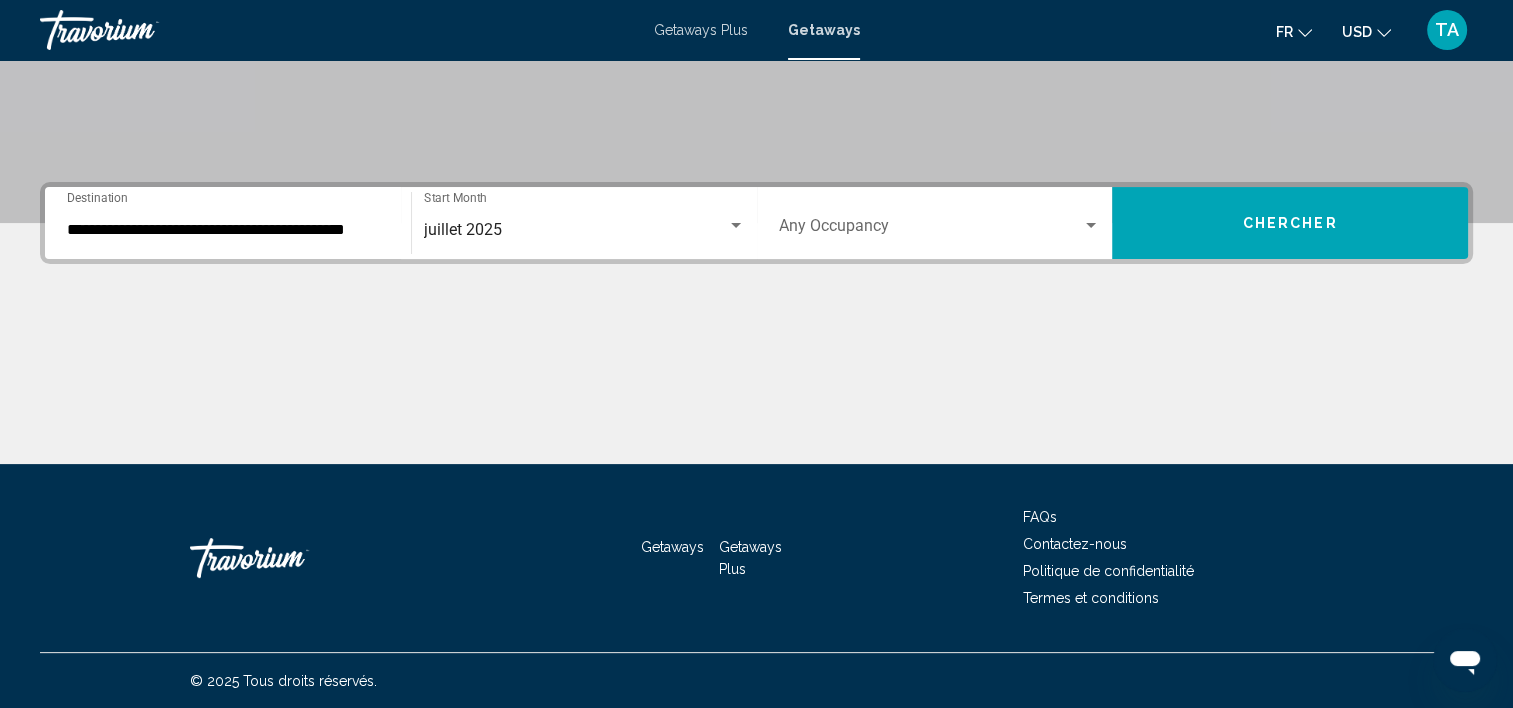 click on "Occupancy Any Occupancy" at bounding box center (940, 223) 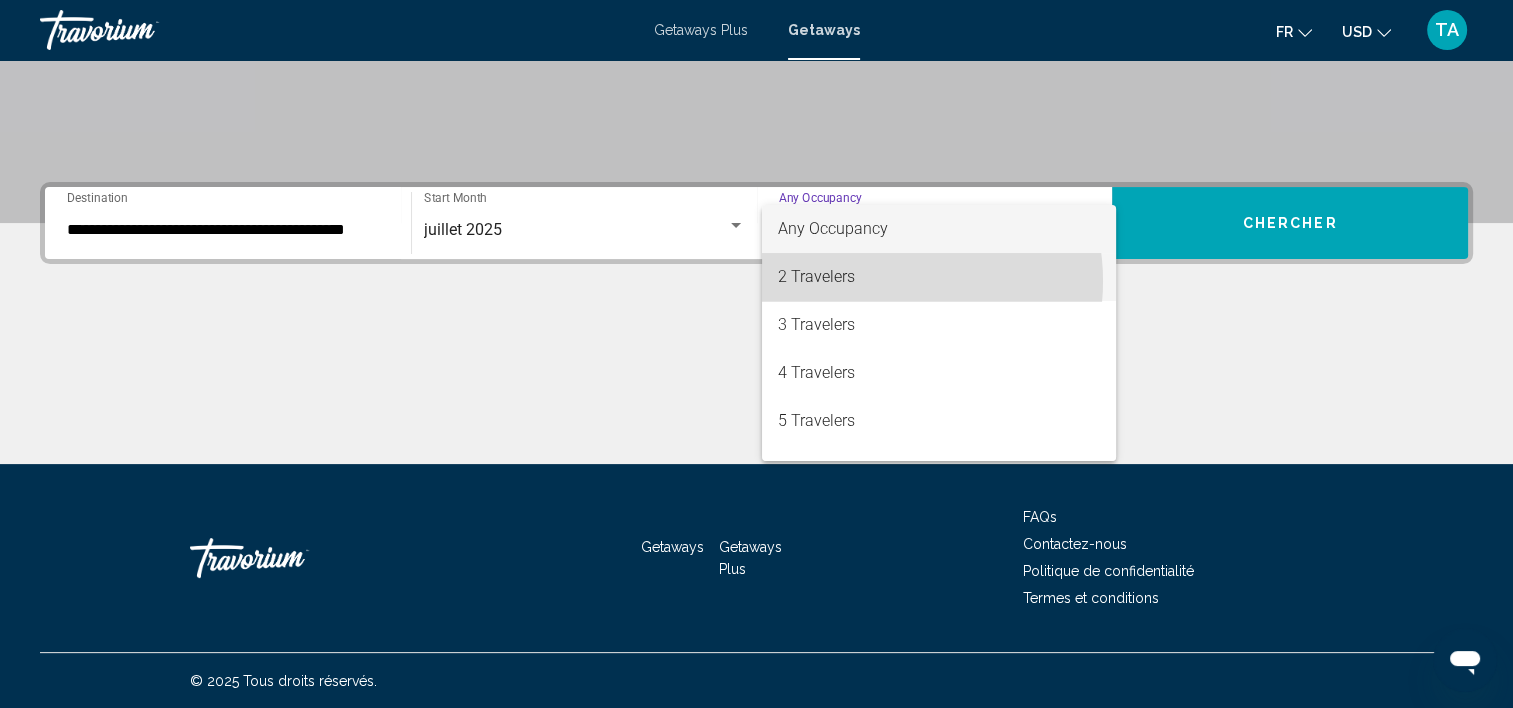 click on "2 Travelers" at bounding box center [939, 277] 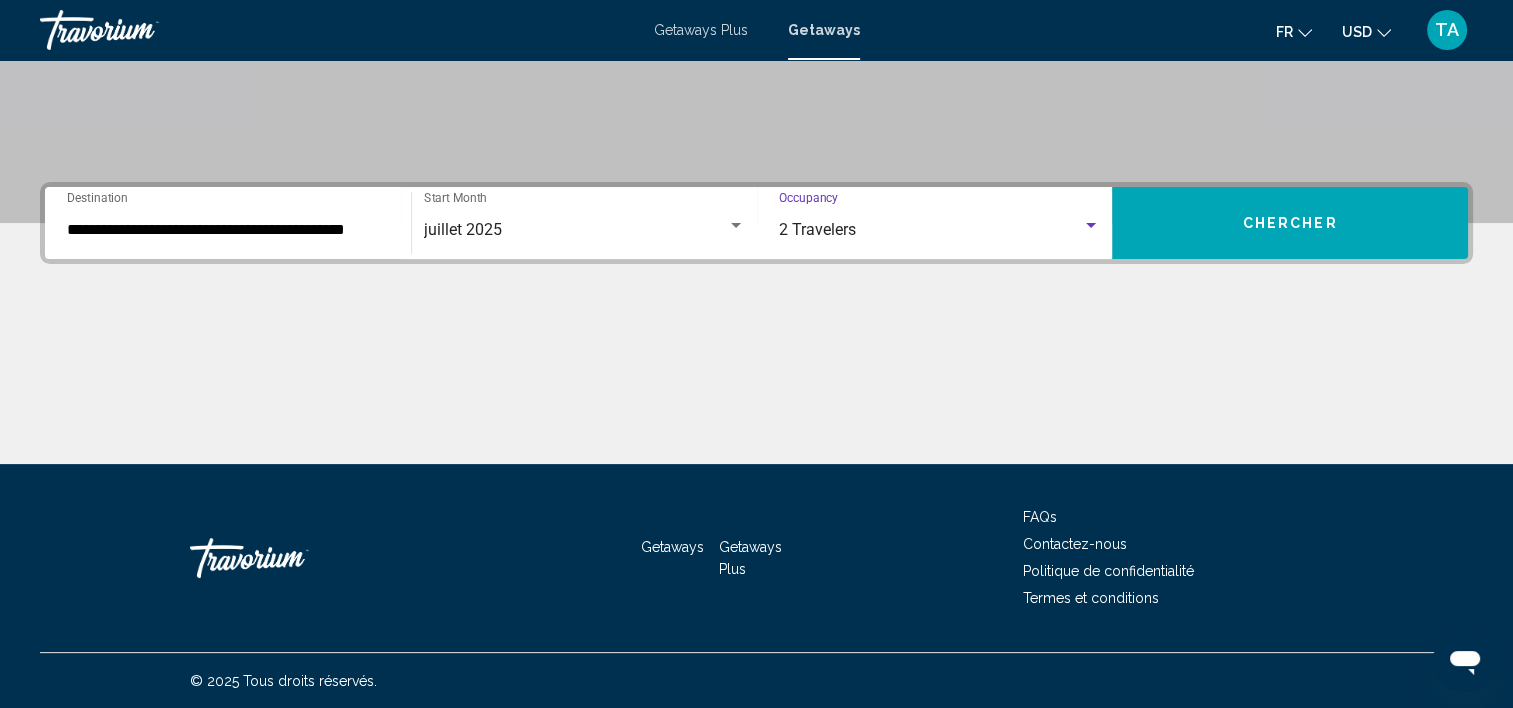 click on "Chercher" at bounding box center (1290, 223) 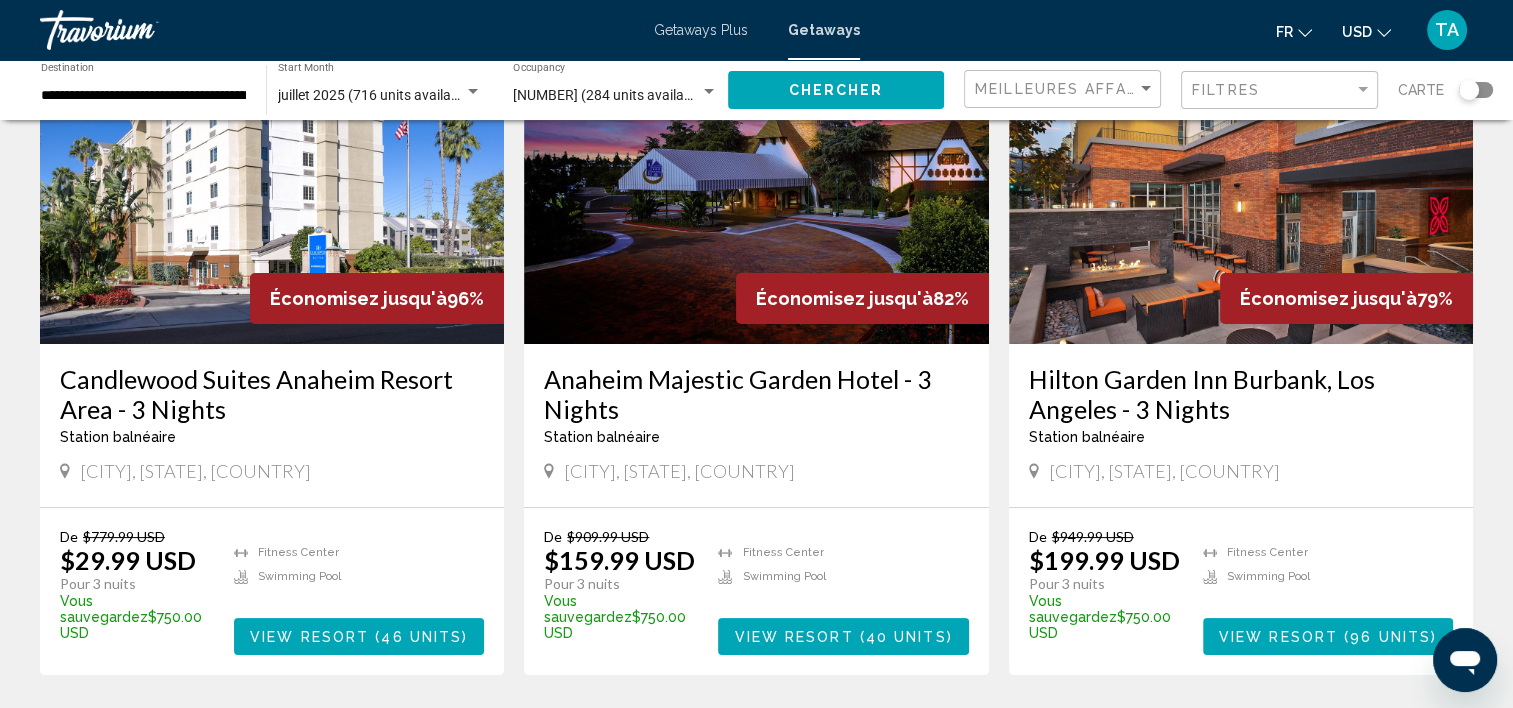 scroll, scrollTop: 184, scrollLeft: 0, axis: vertical 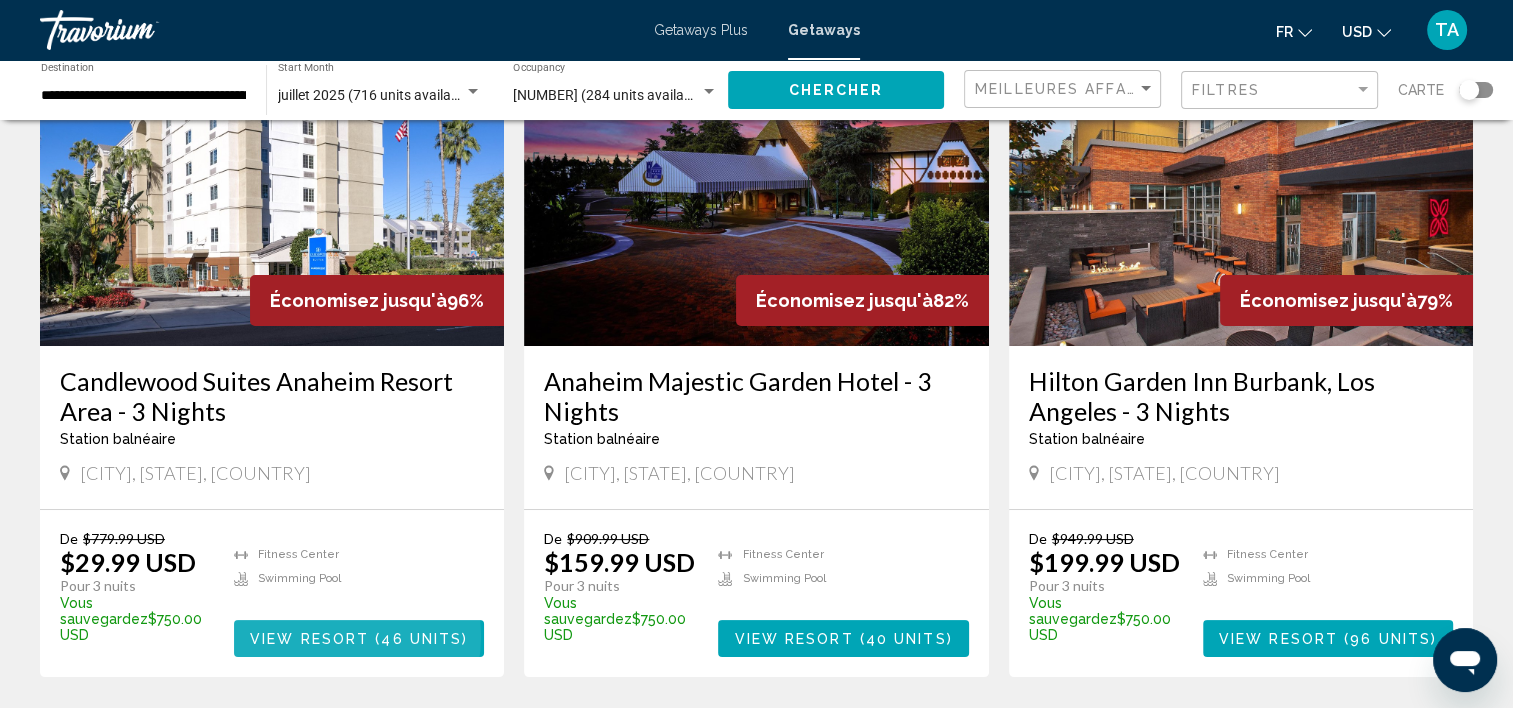click on "View Resort" at bounding box center [309, 639] 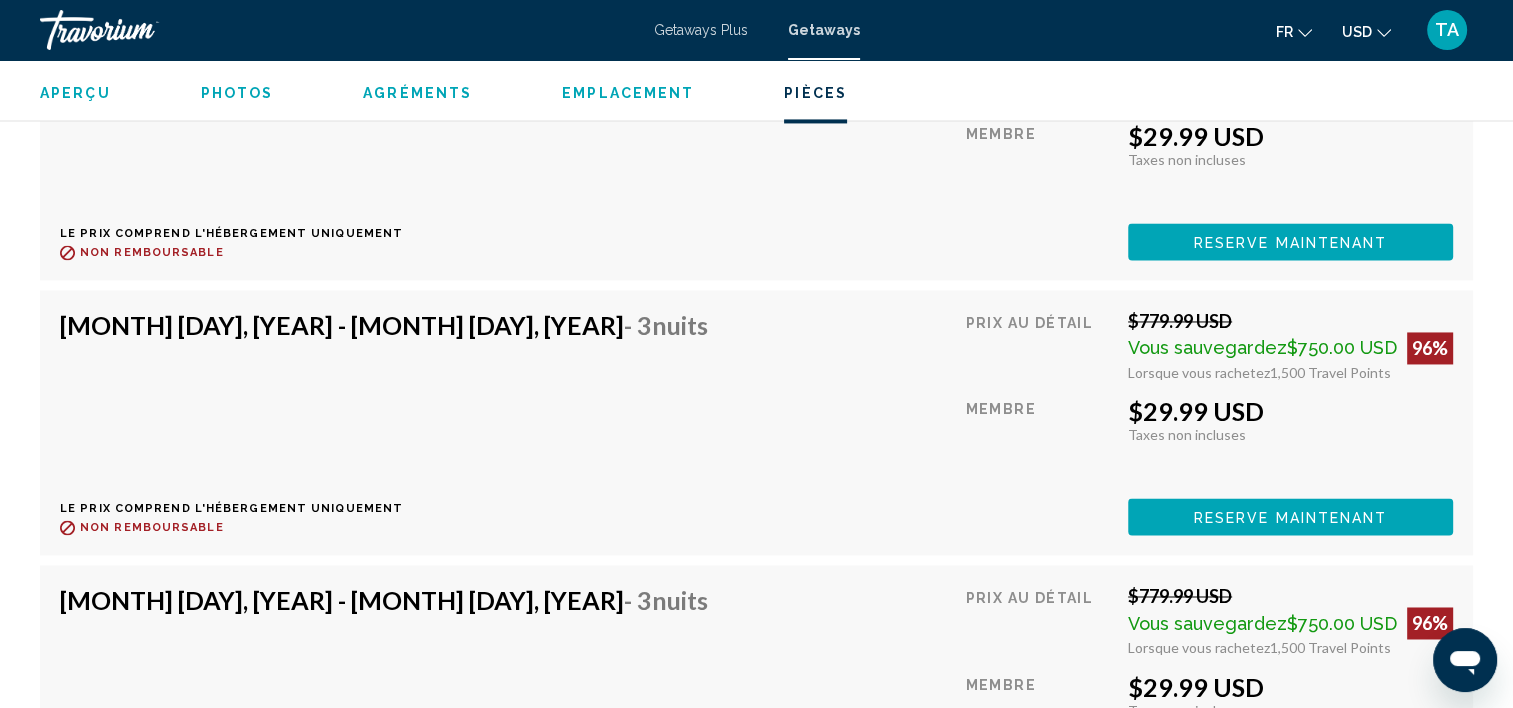 scroll, scrollTop: 3114, scrollLeft: 0, axis: vertical 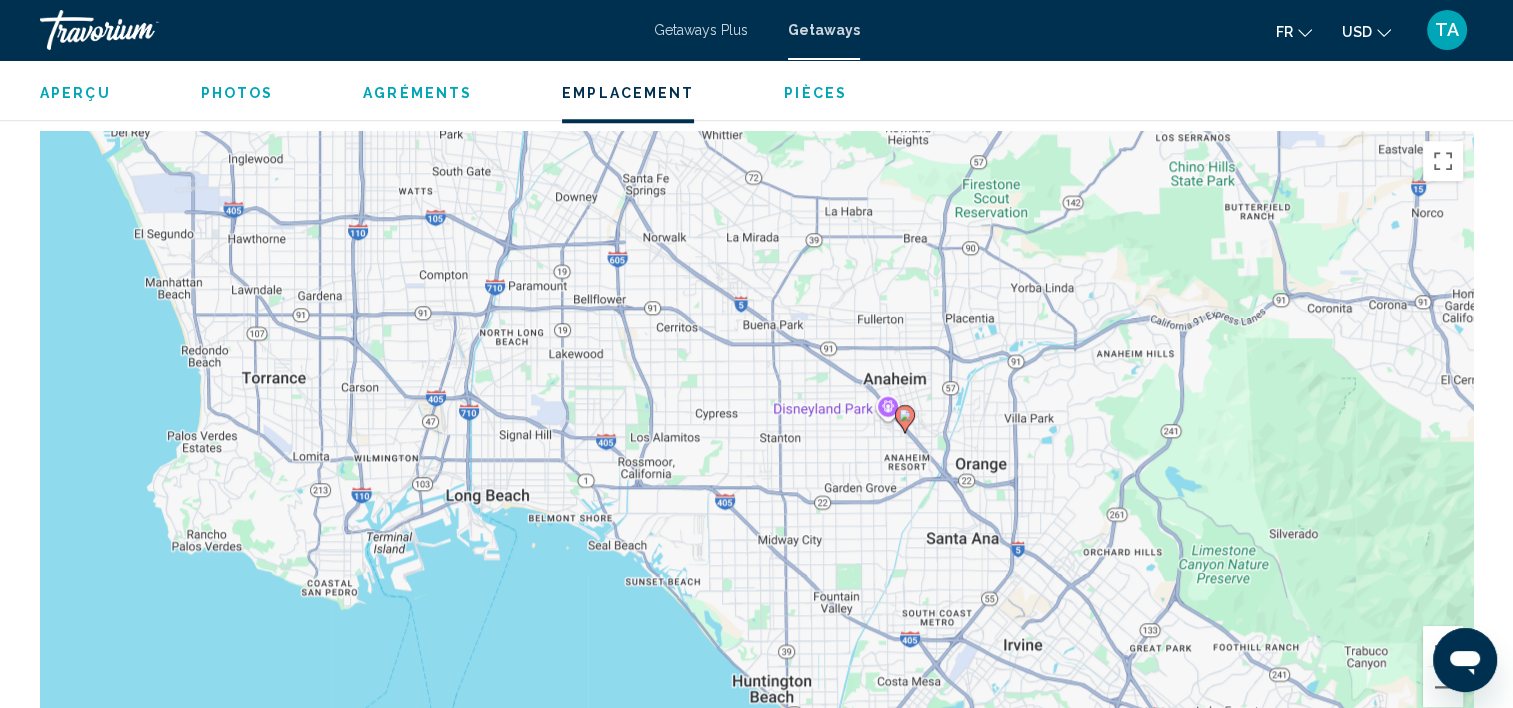 drag, startPoint x: 329, startPoint y: 405, endPoint x: 719, endPoint y: 437, distance: 391.3106 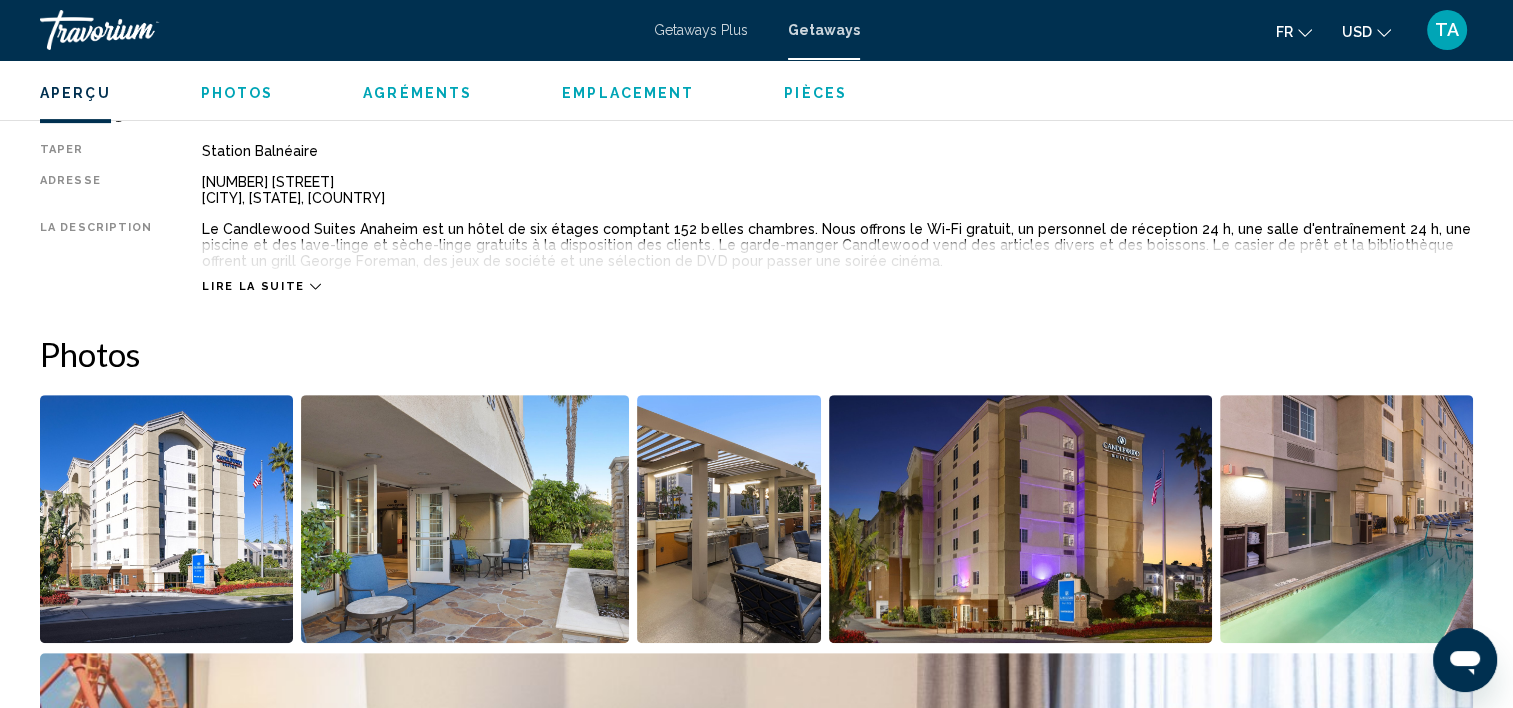scroll, scrollTop: 662, scrollLeft: 0, axis: vertical 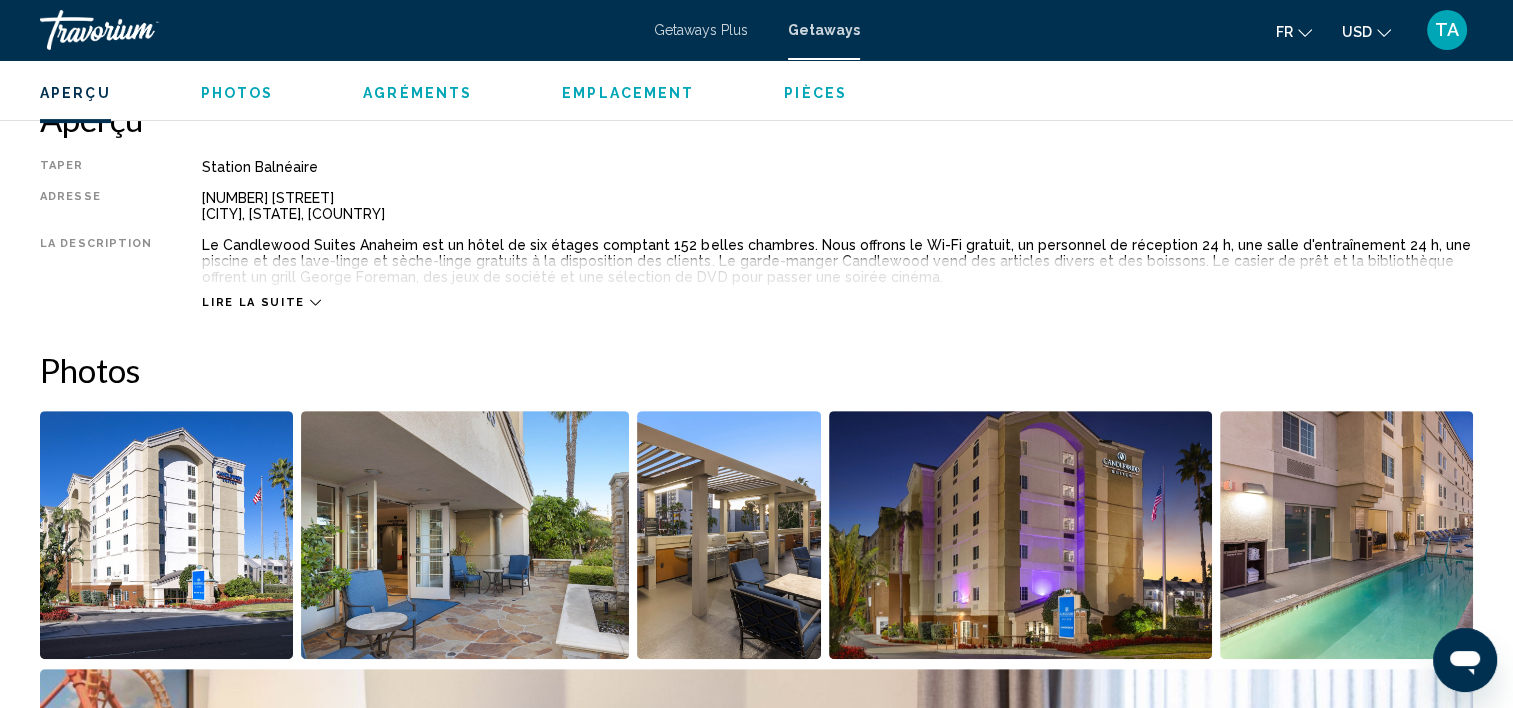click at bounding box center (166, 535) 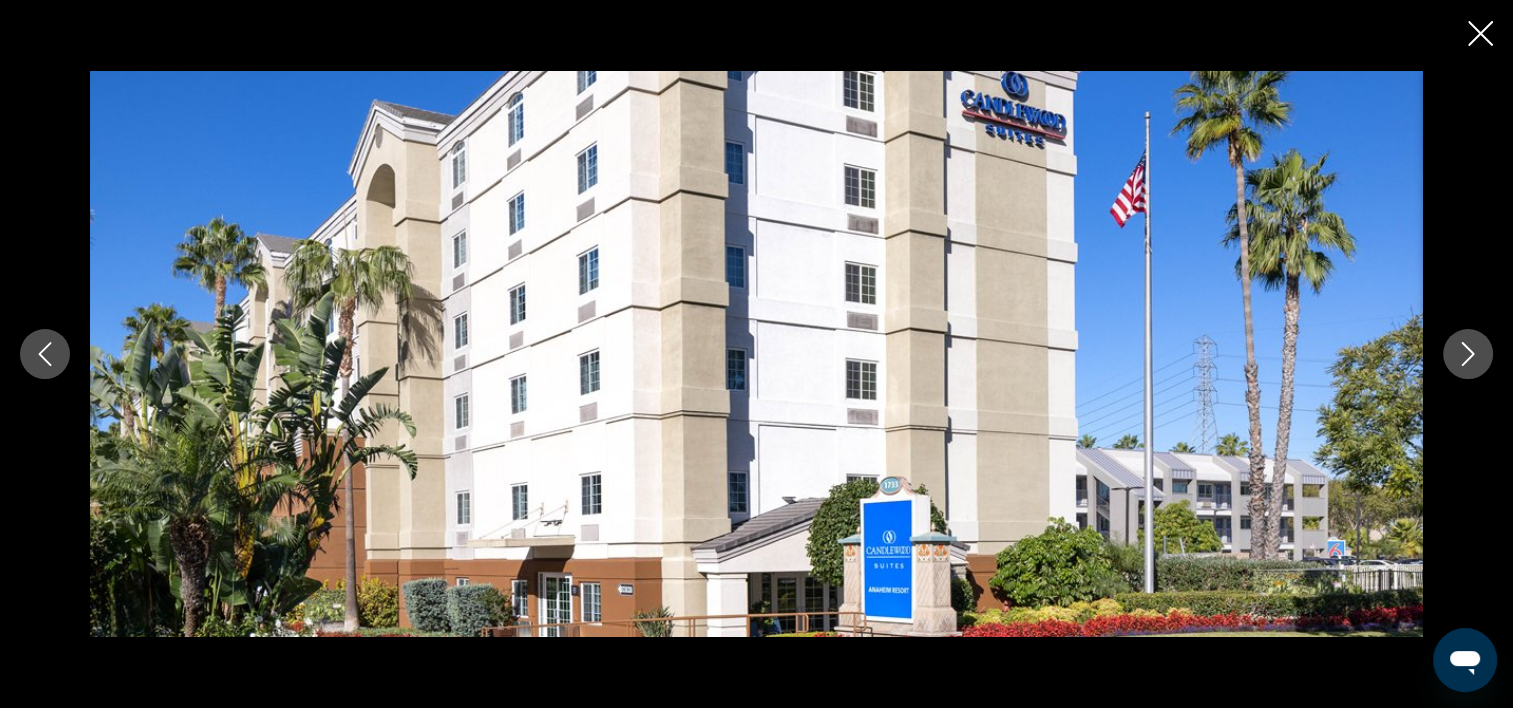 type 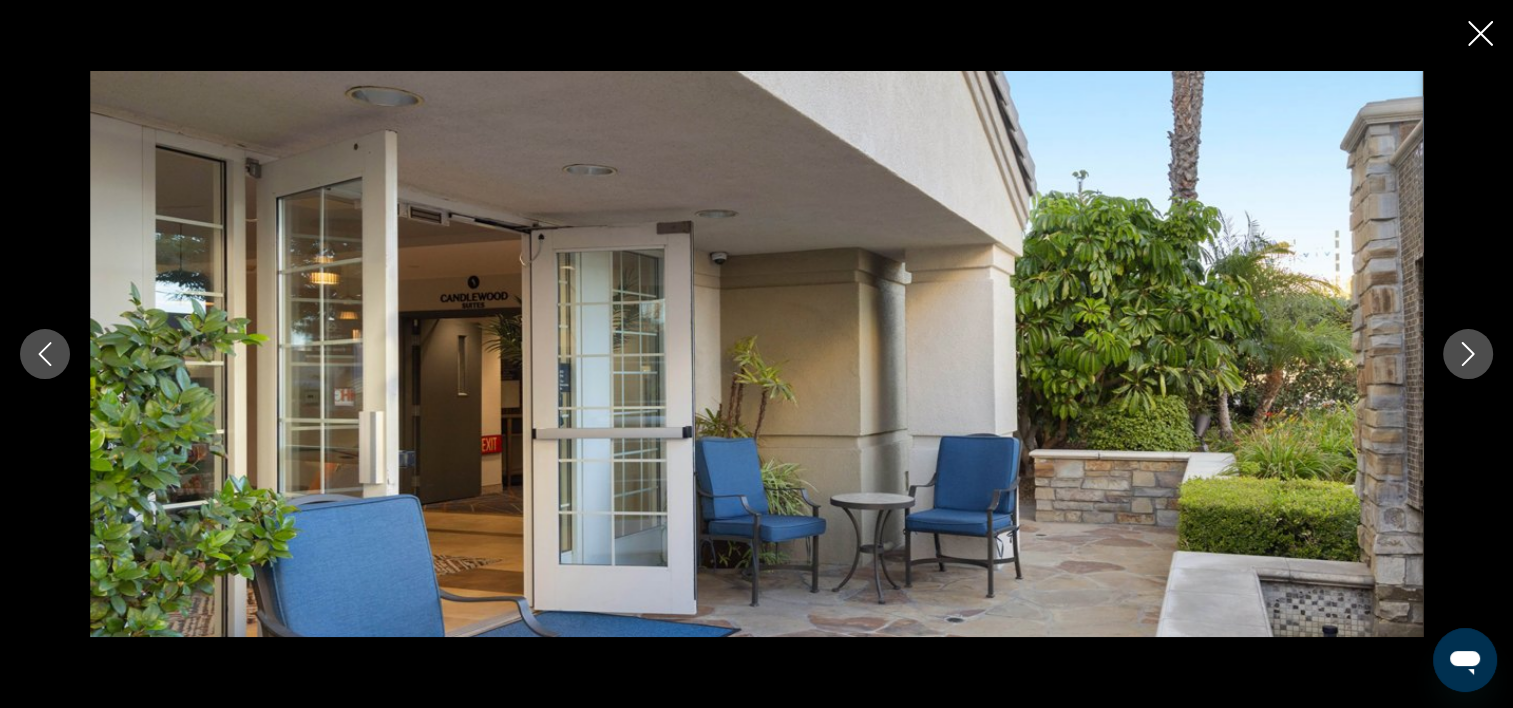 click at bounding box center [1468, 354] 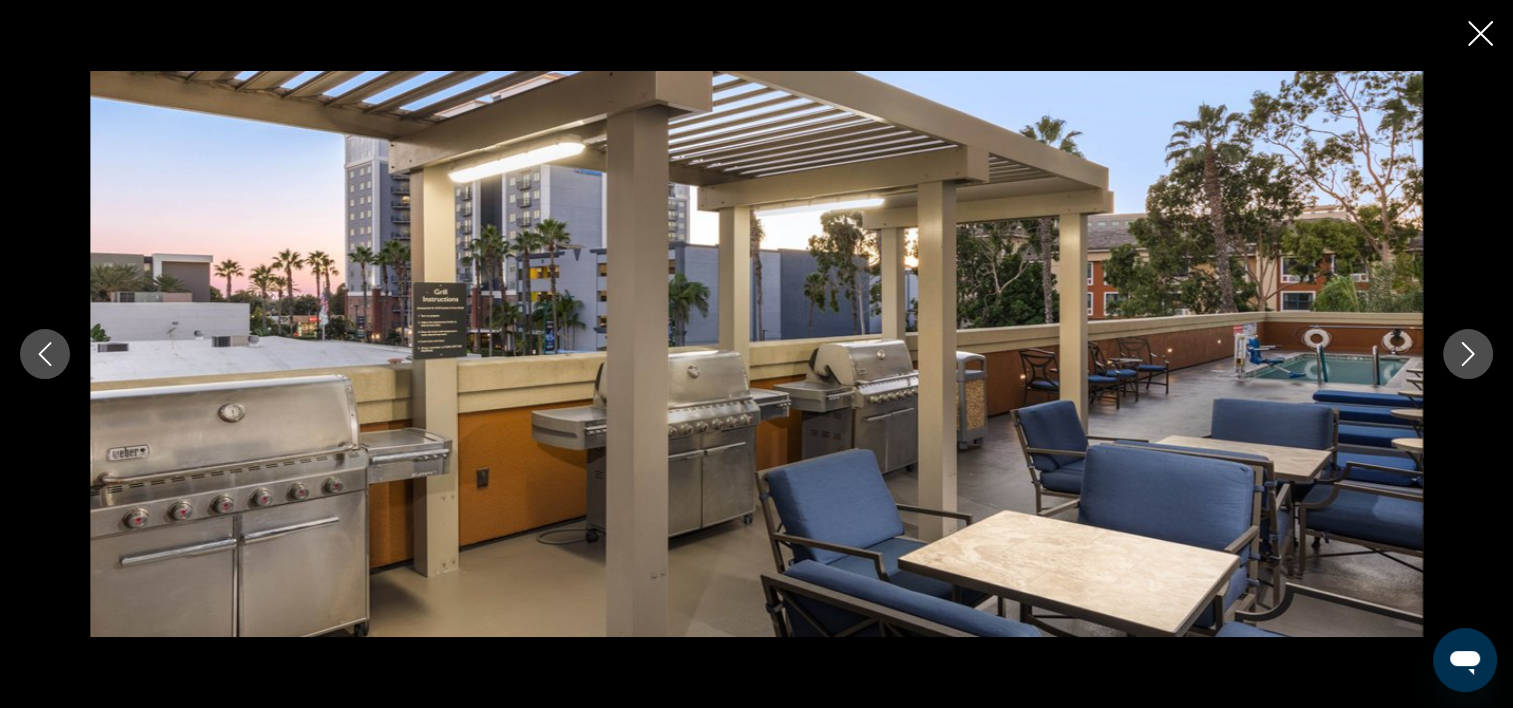 click at bounding box center (1468, 354) 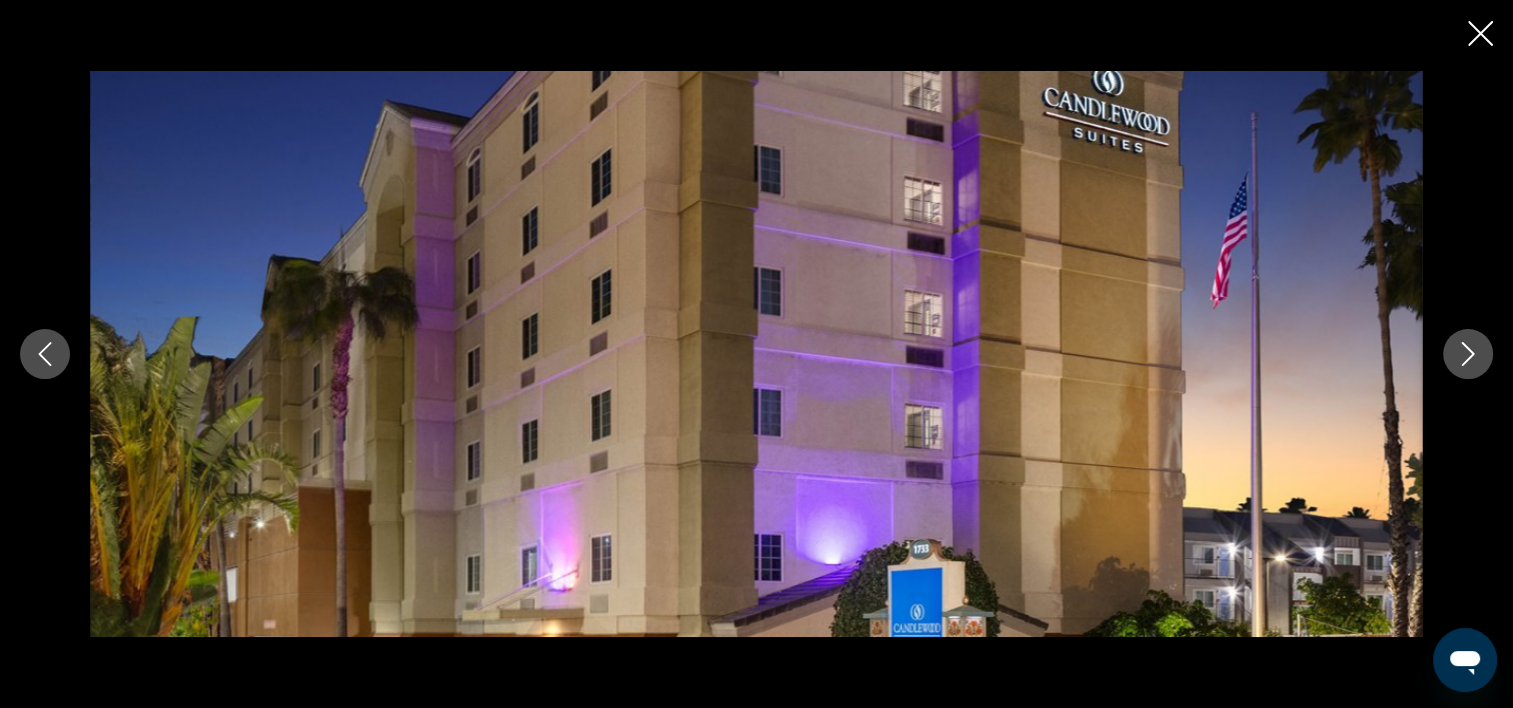 click at bounding box center (1468, 354) 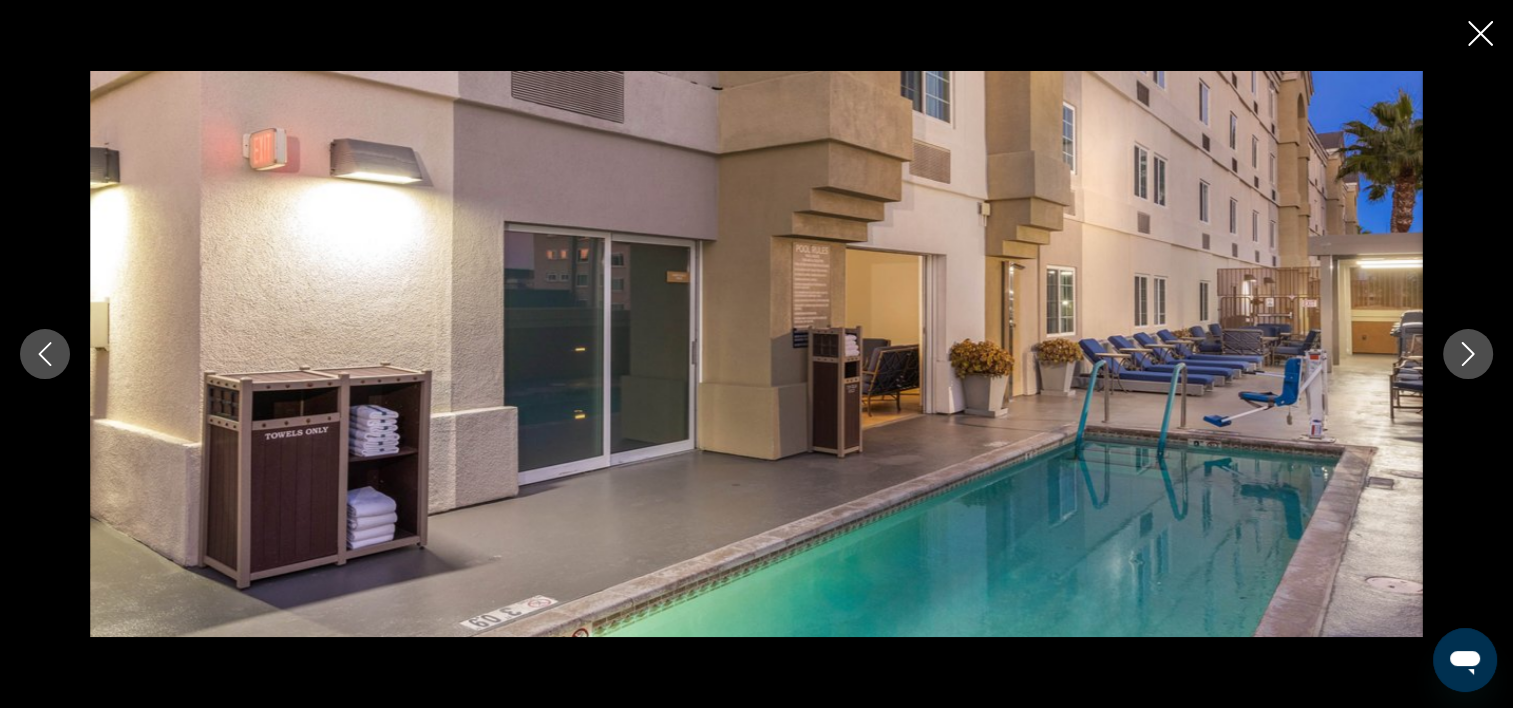 click at bounding box center [1468, 354] 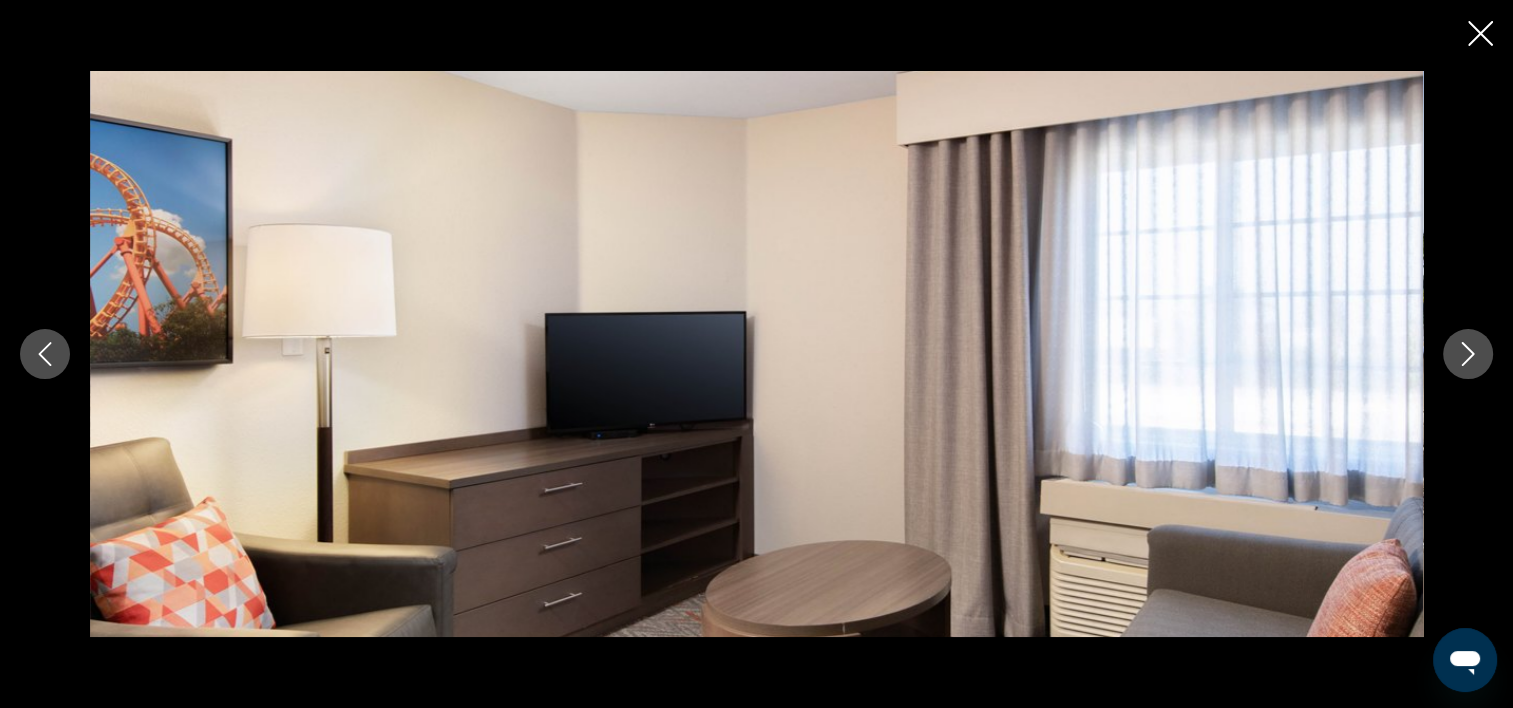click at bounding box center [1468, 354] 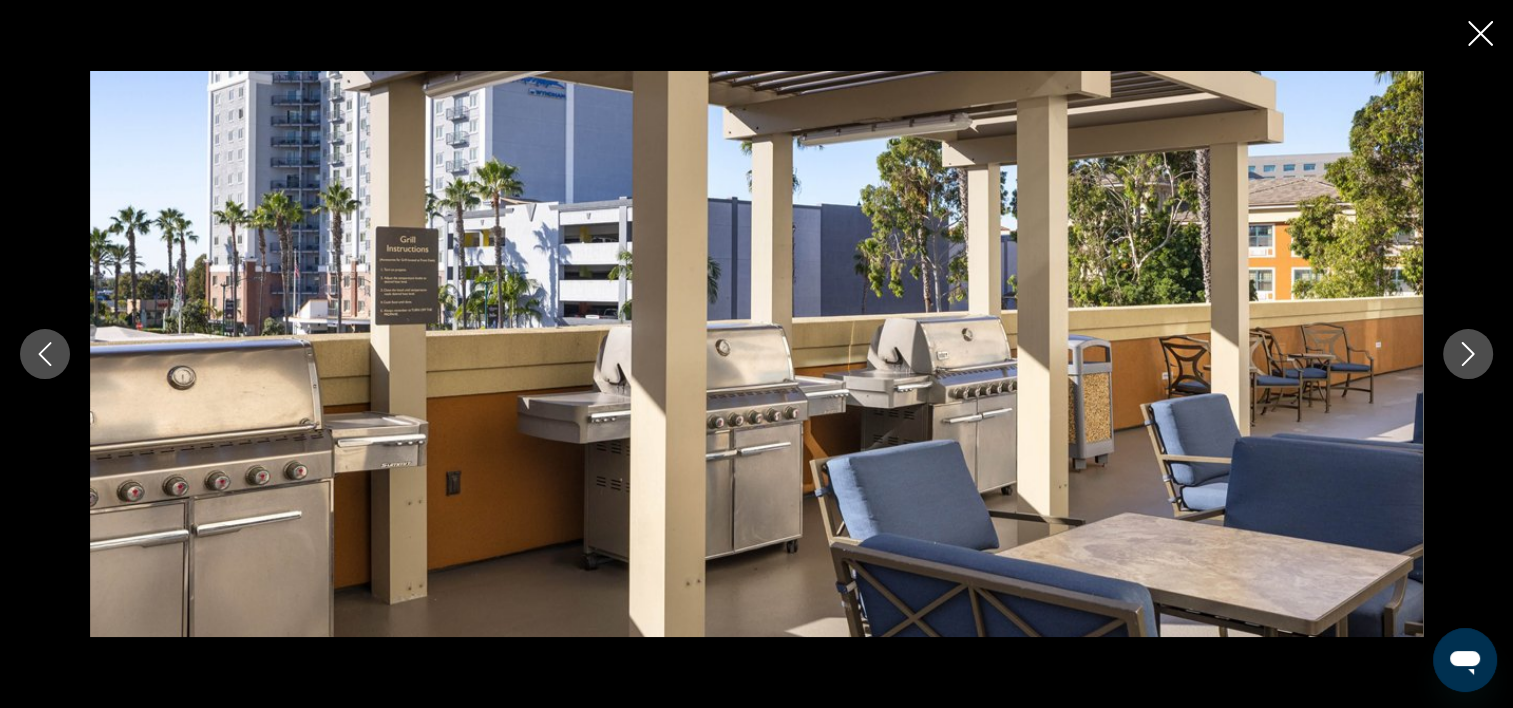 click at bounding box center [1468, 354] 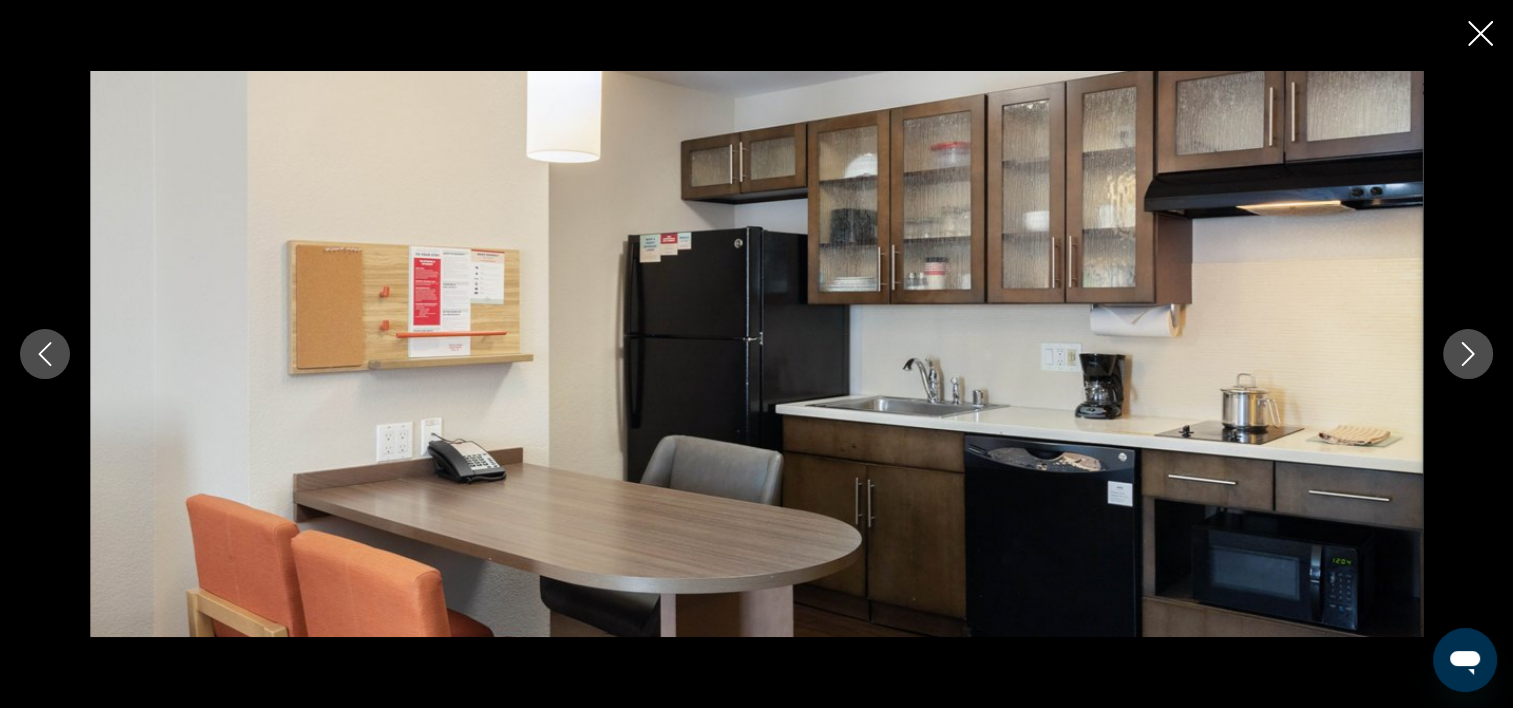 click at bounding box center [1468, 354] 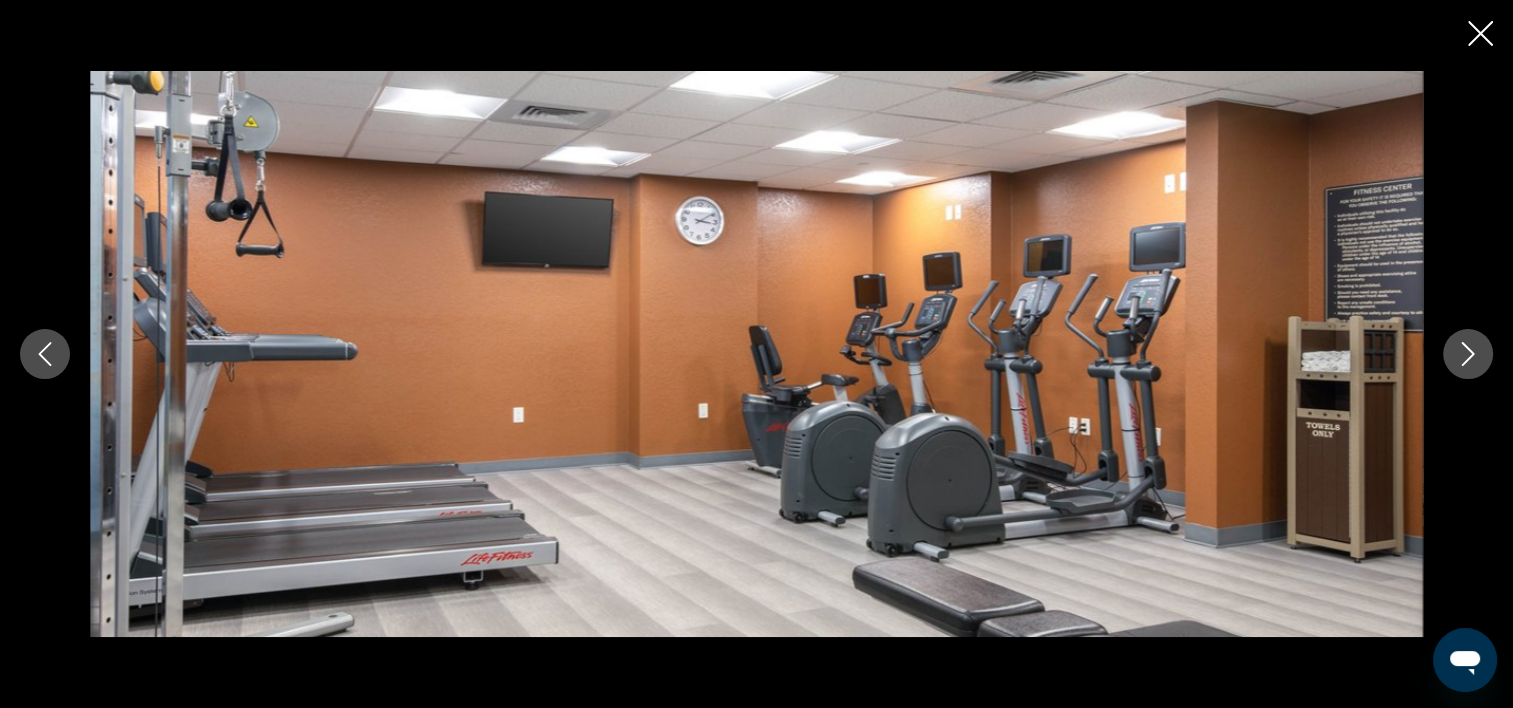 click at bounding box center (1468, 354) 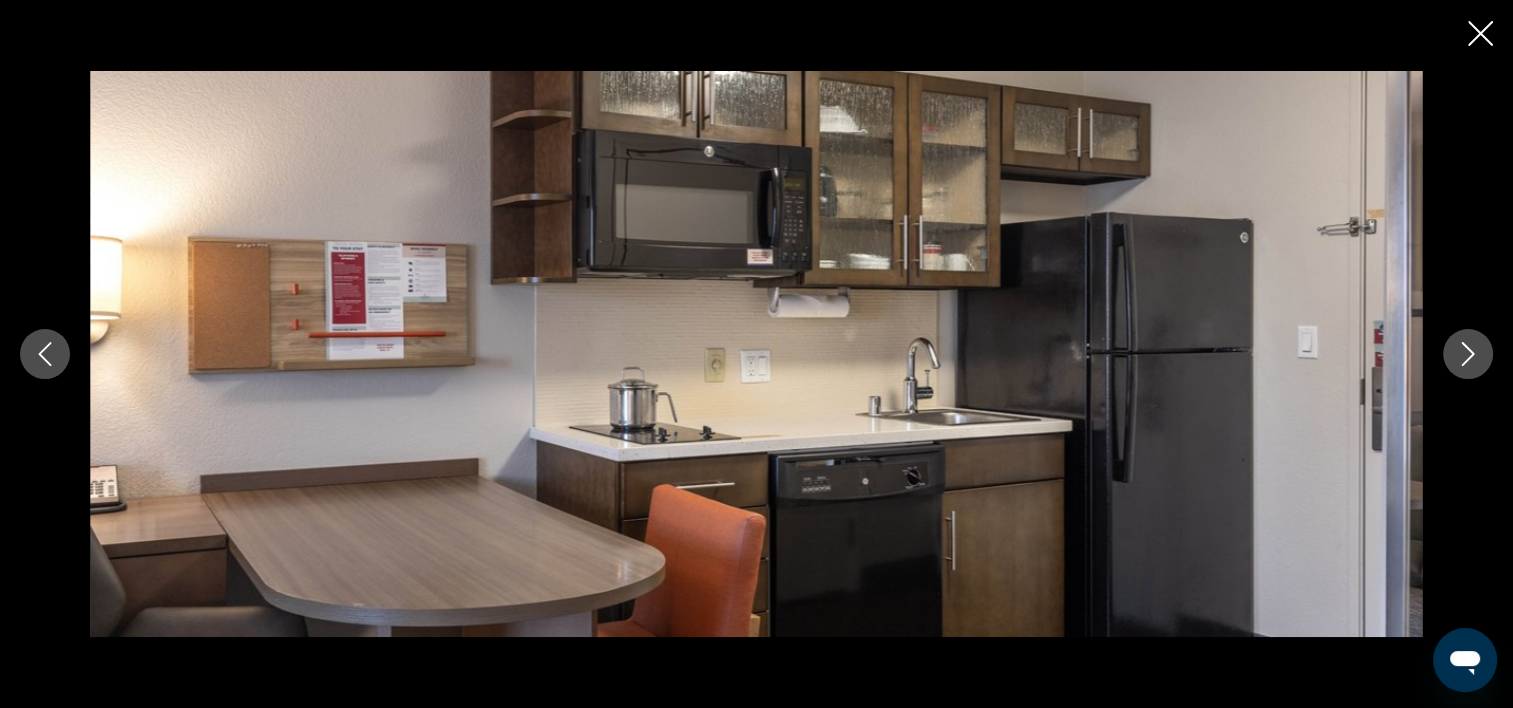 click at bounding box center (756, 354) 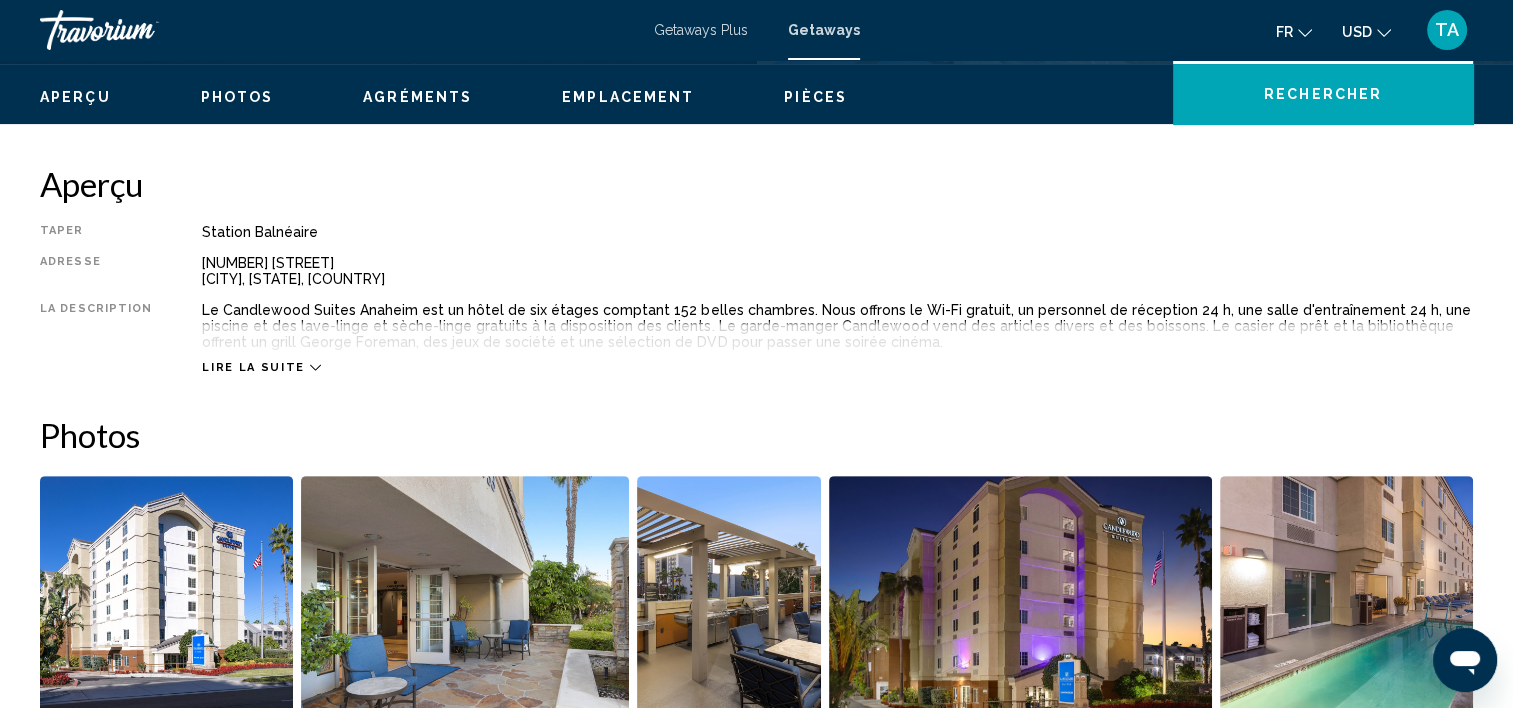 scroll, scrollTop: 496, scrollLeft: 0, axis: vertical 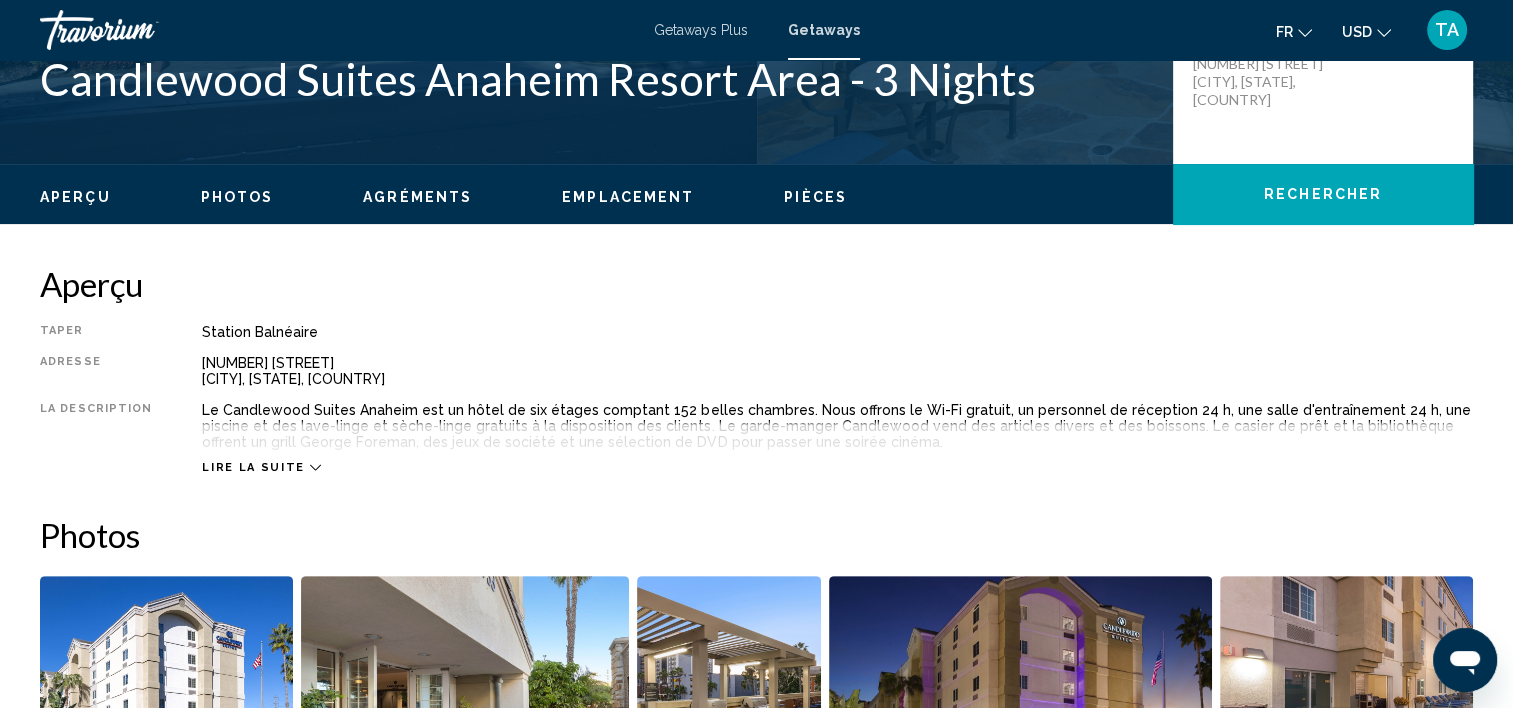 click on "Lire la suite" at bounding box center (837, 447) 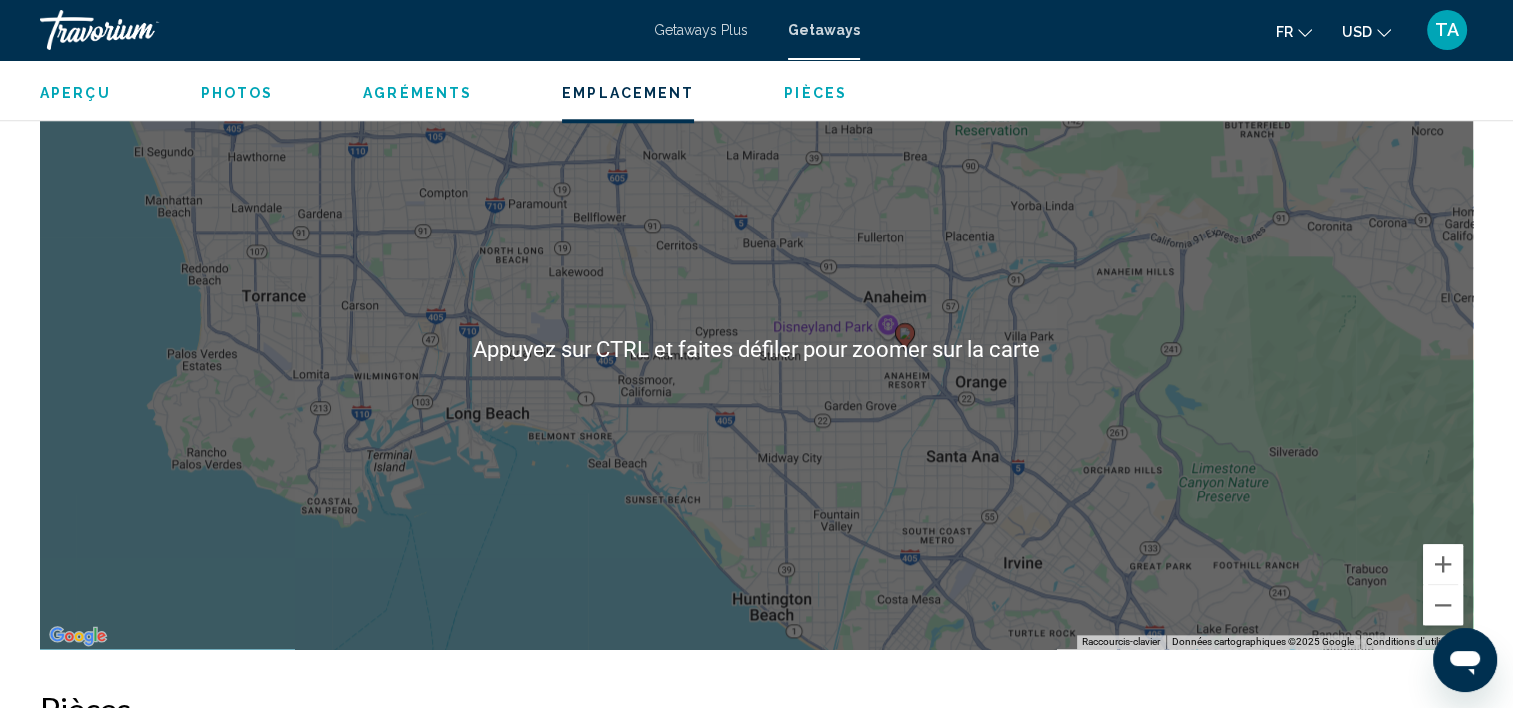scroll, scrollTop: 2120, scrollLeft: 0, axis: vertical 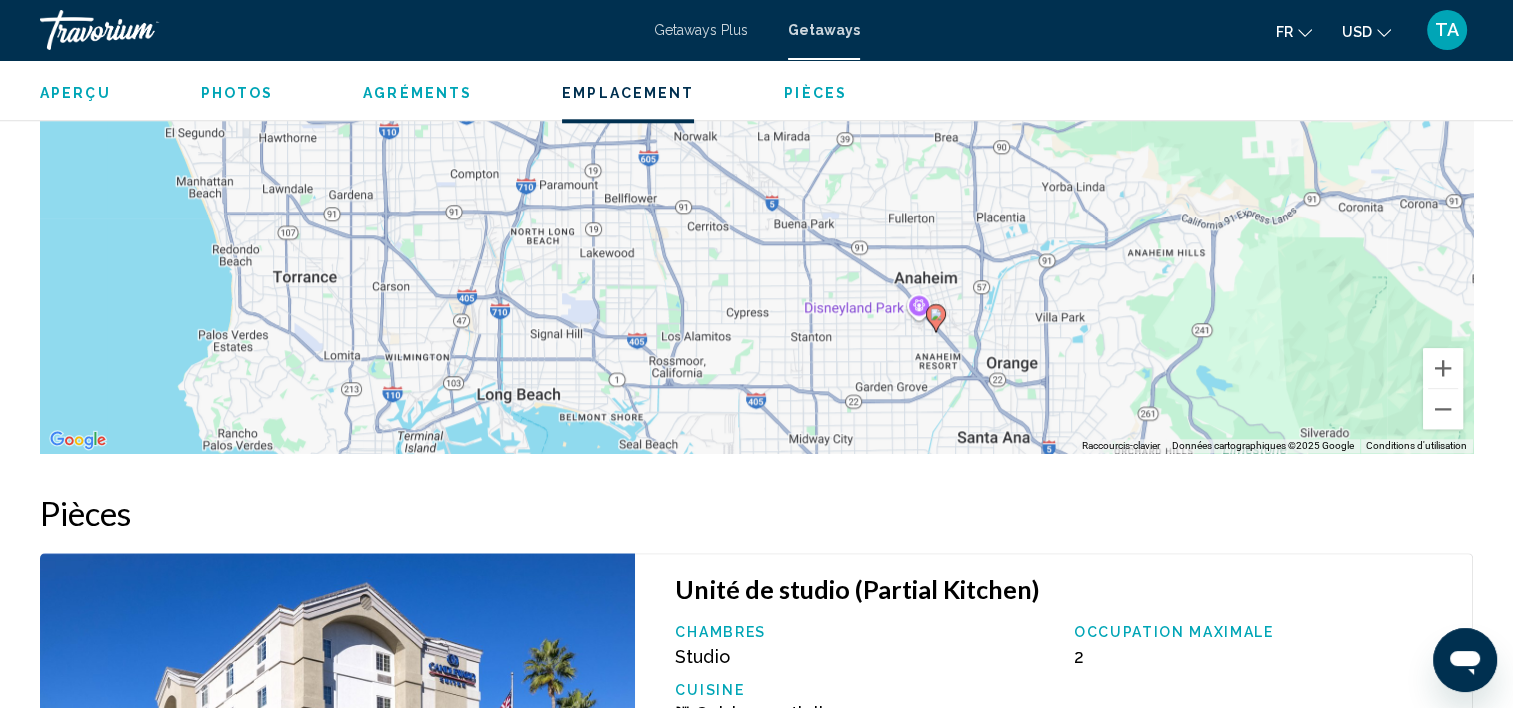 drag, startPoint x: 925, startPoint y: 298, endPoint x: 956, endPoint y: 477, distance: 181.66452 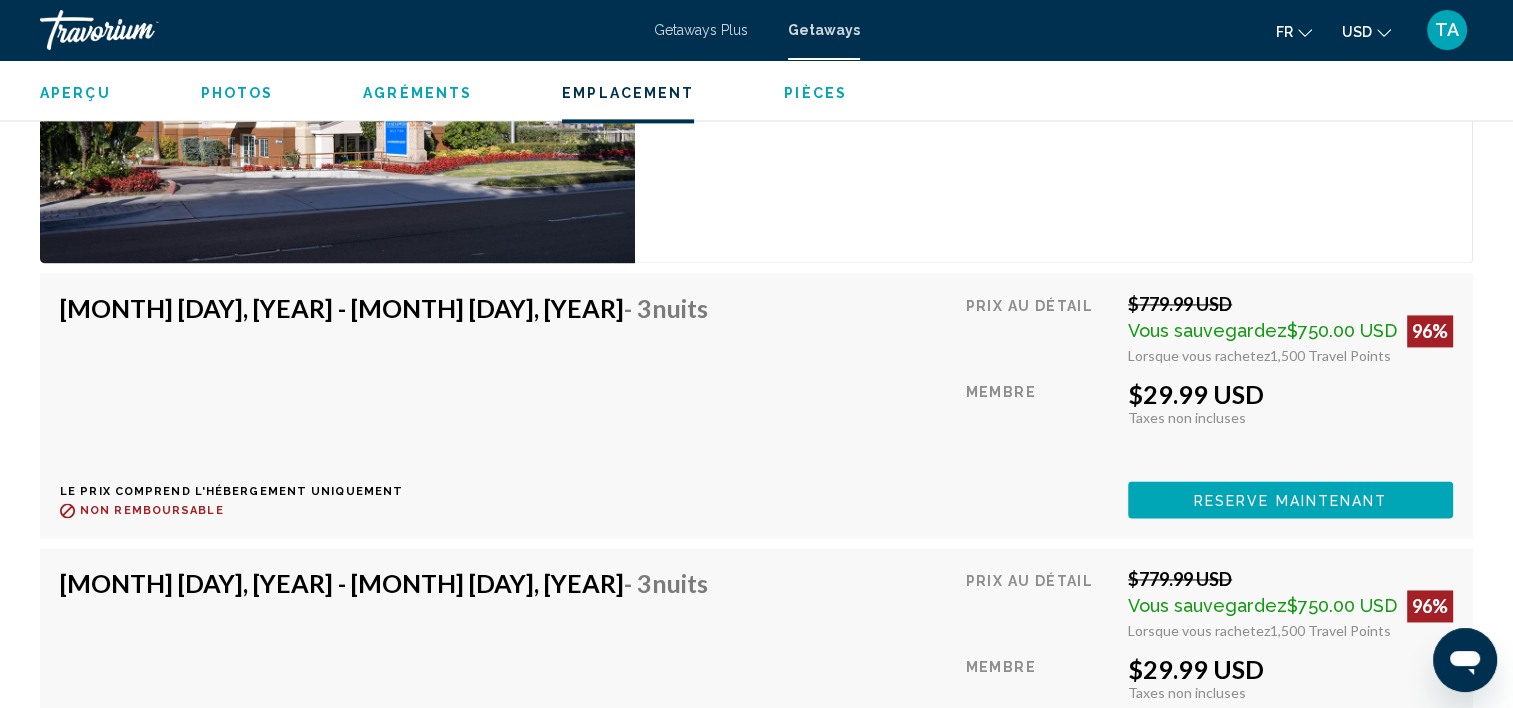 scroll, scrollTop: 3208, scrollLeft: 0, axis: vertical 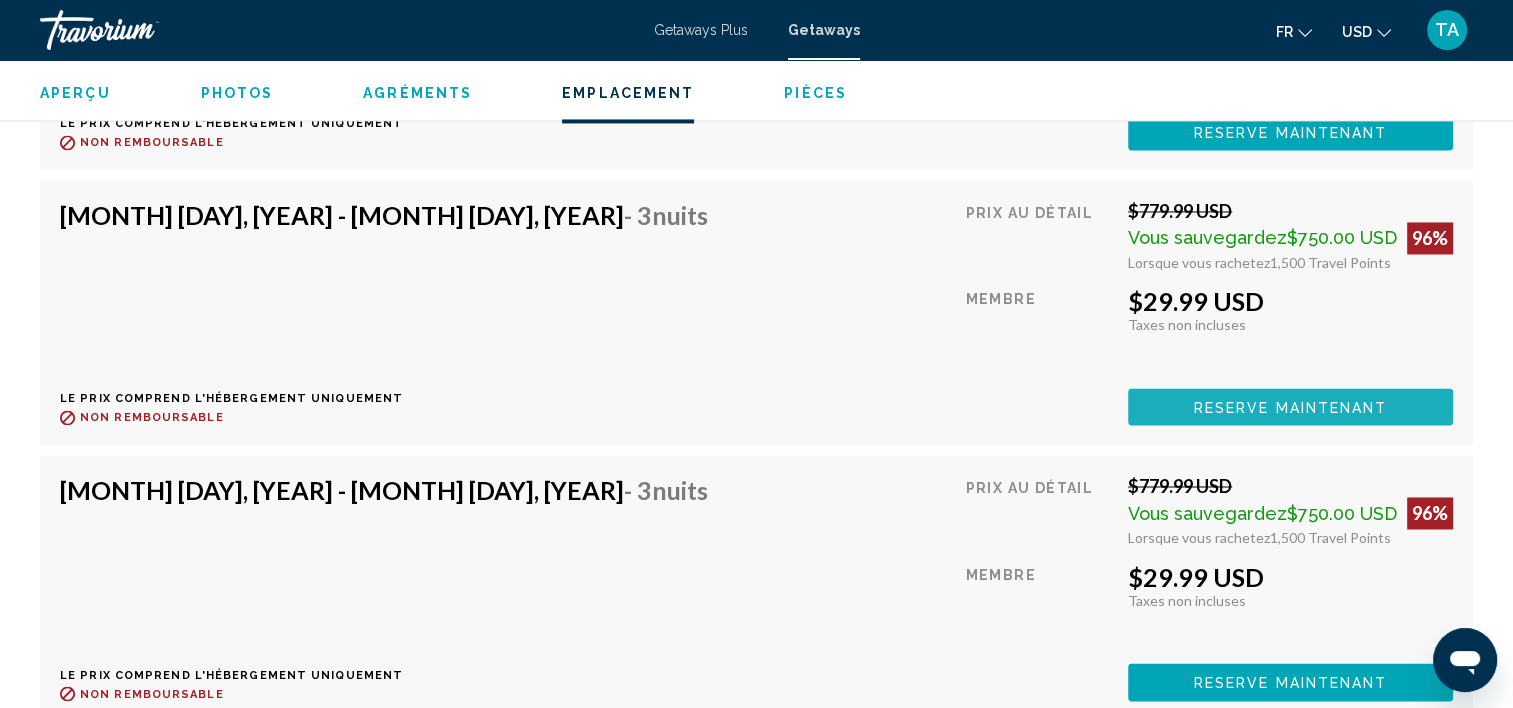 click on "Reserve maintenant" at bounding box center [1291, 407] 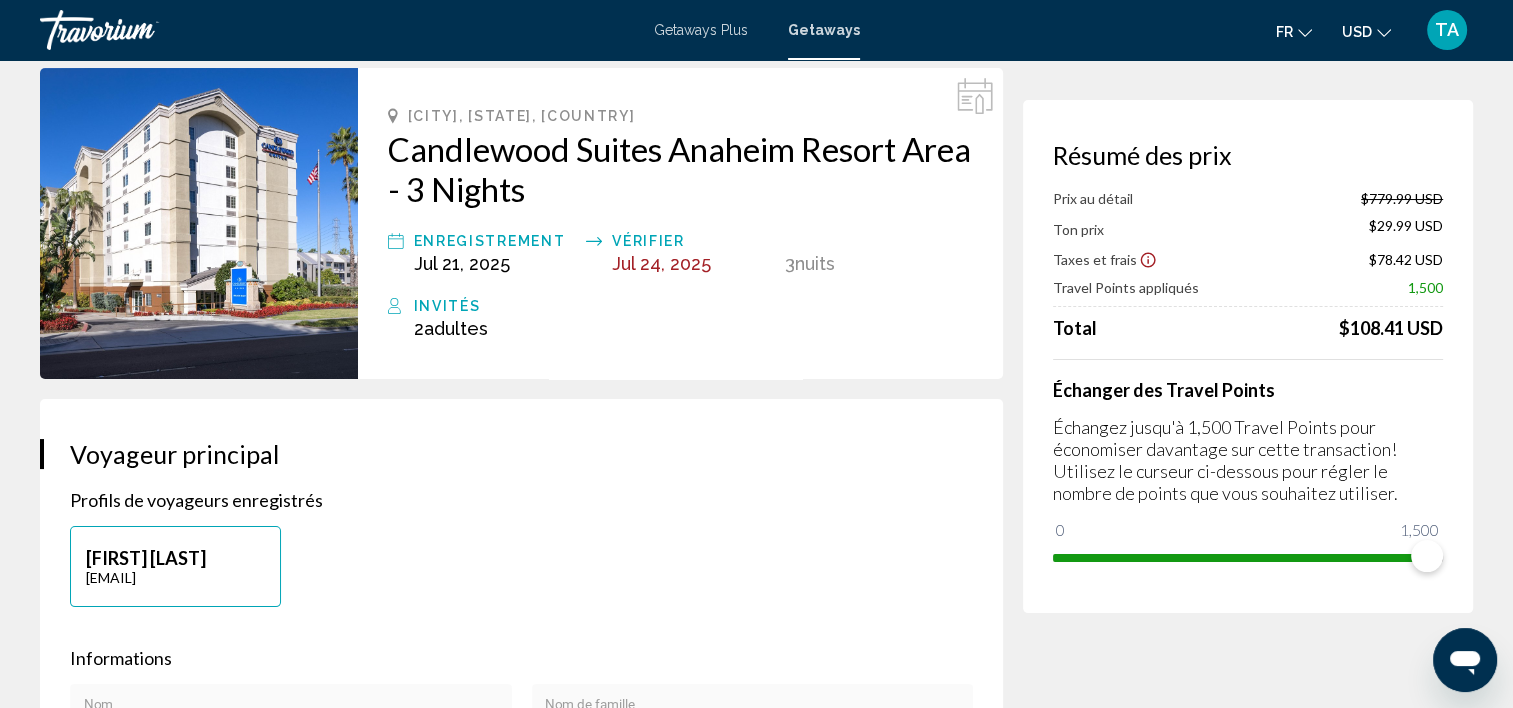 scroll, scrollTop: 0, scrollLeft: 0, axis: both 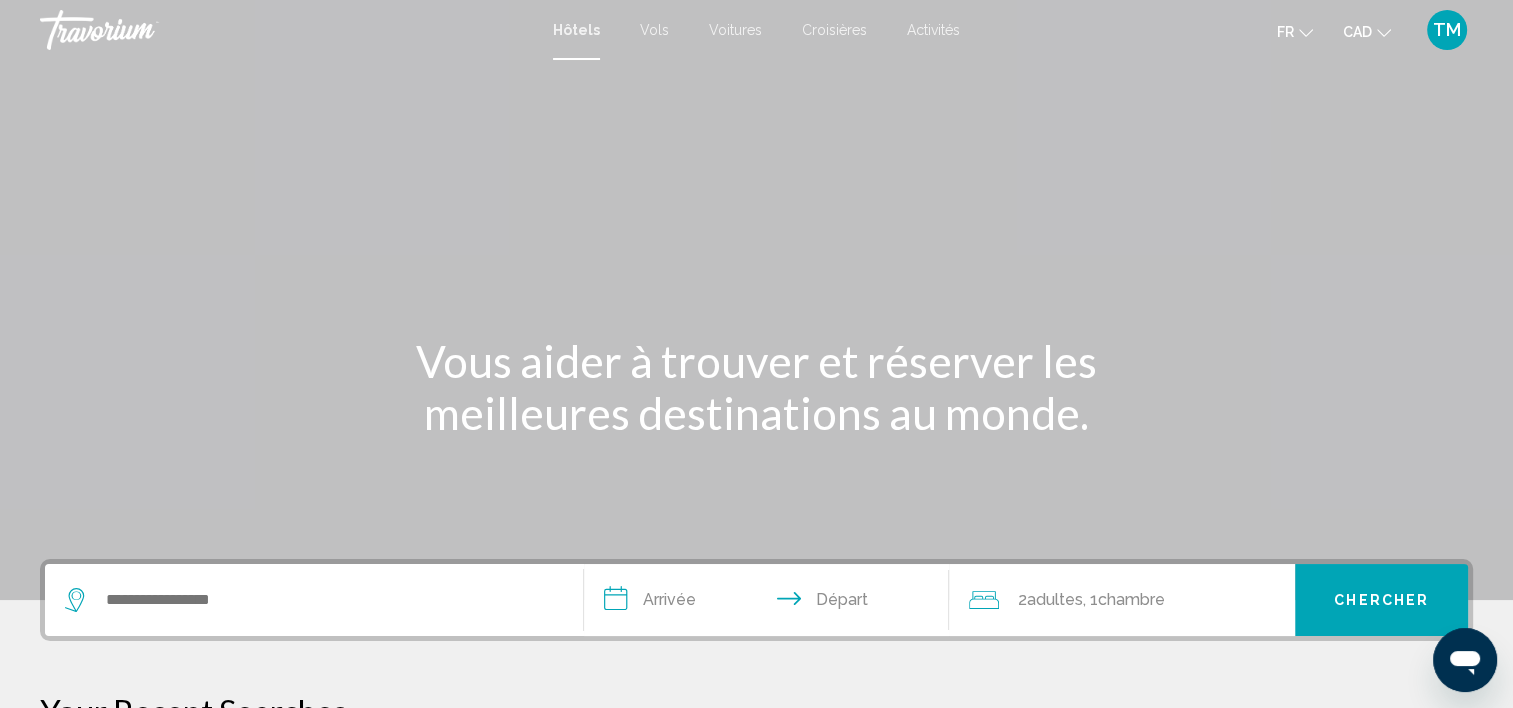 click on "Voitures" at bounding box center (735, 30) 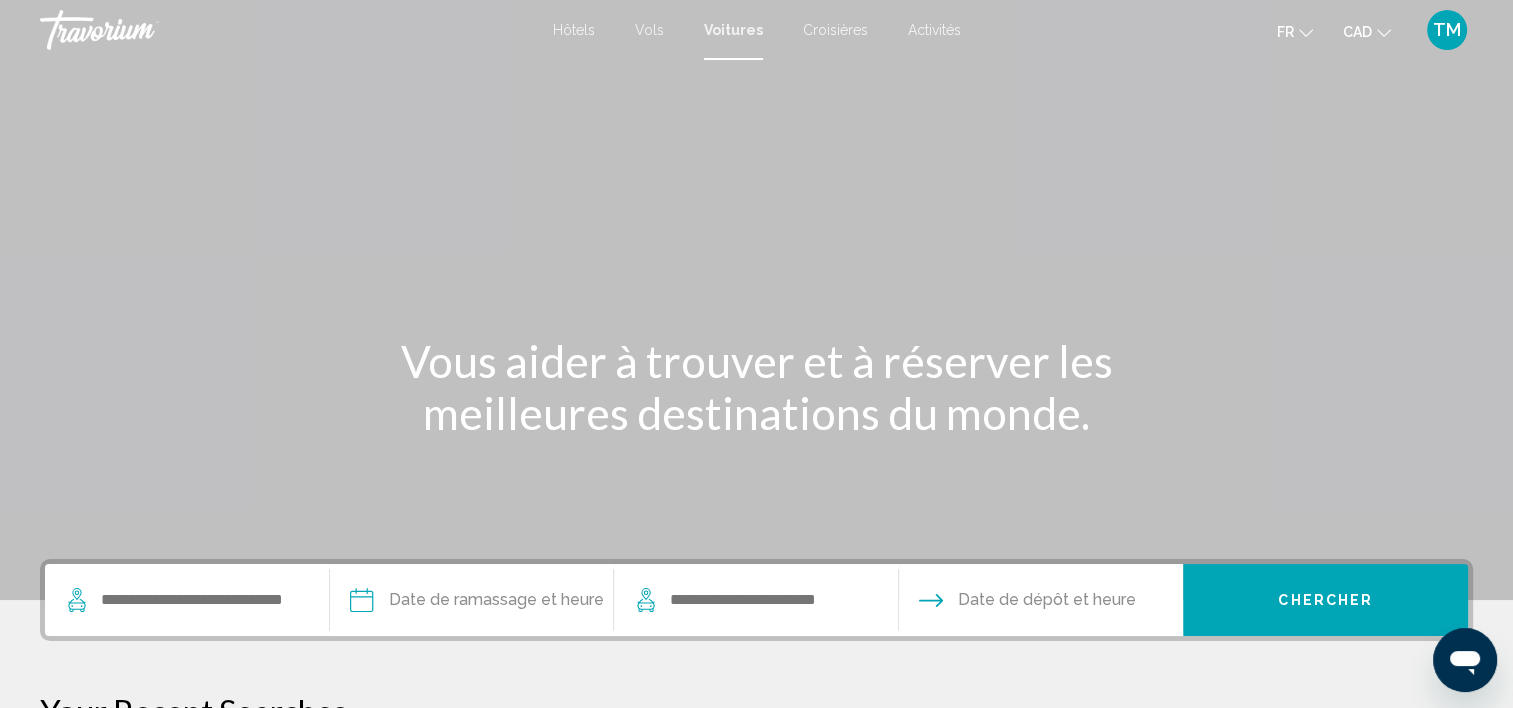click on "CAD
USD ($) MXN (Mex$) CAD (Can$) GBP (£) EUR (€) AUD (A$) NZD (NZ$) CNY (CN¥)" at bounding box center [1367, 31] 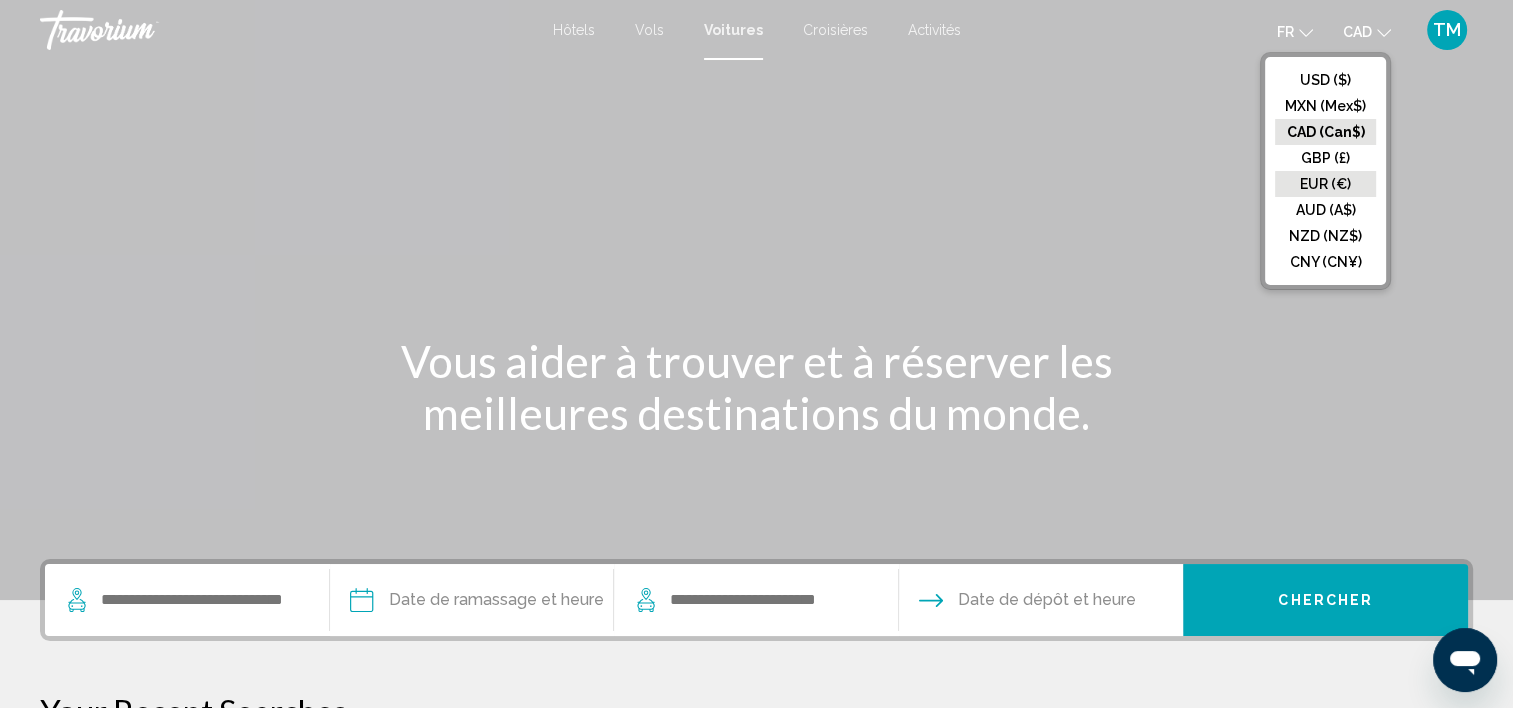 click on "EUR (€)" at bounding box center [1325, 80] 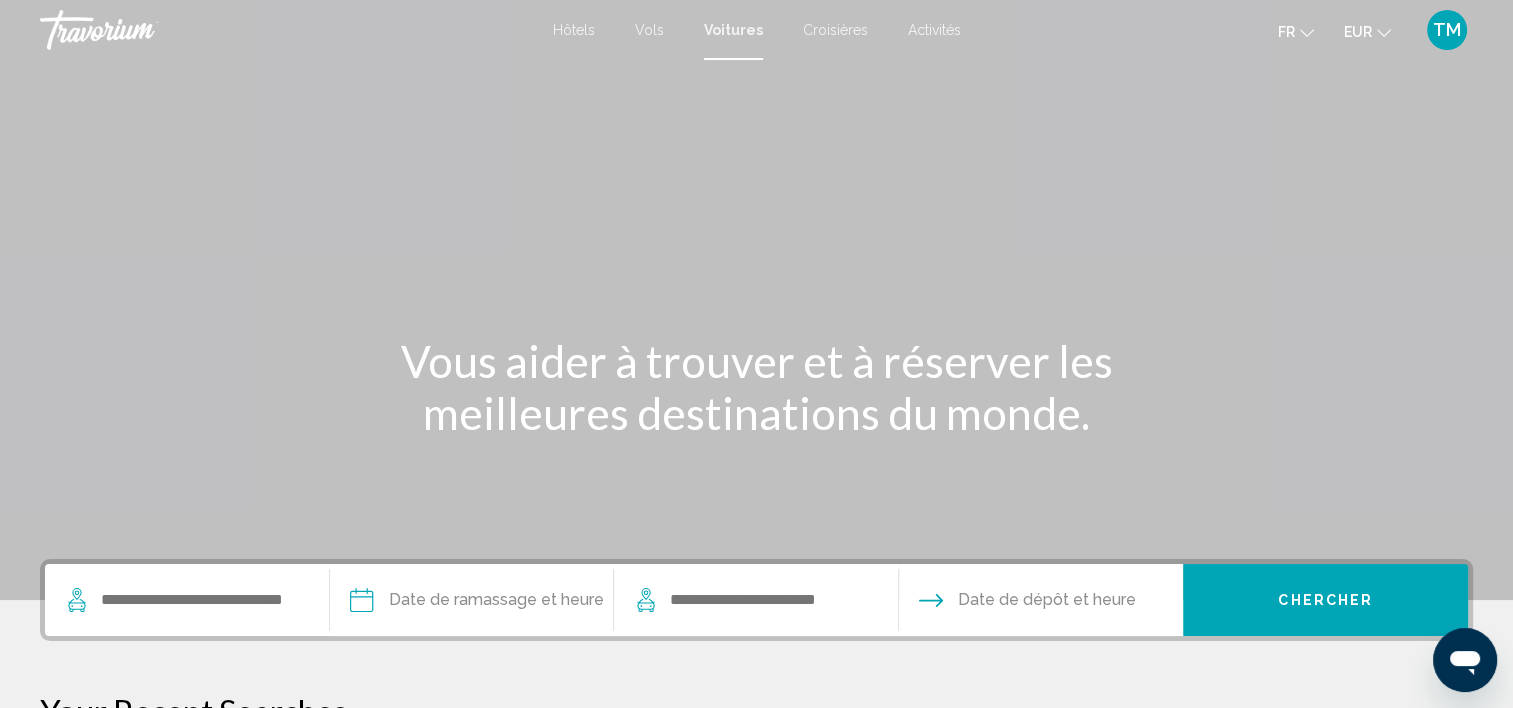 click at bounding box center [187, 600] 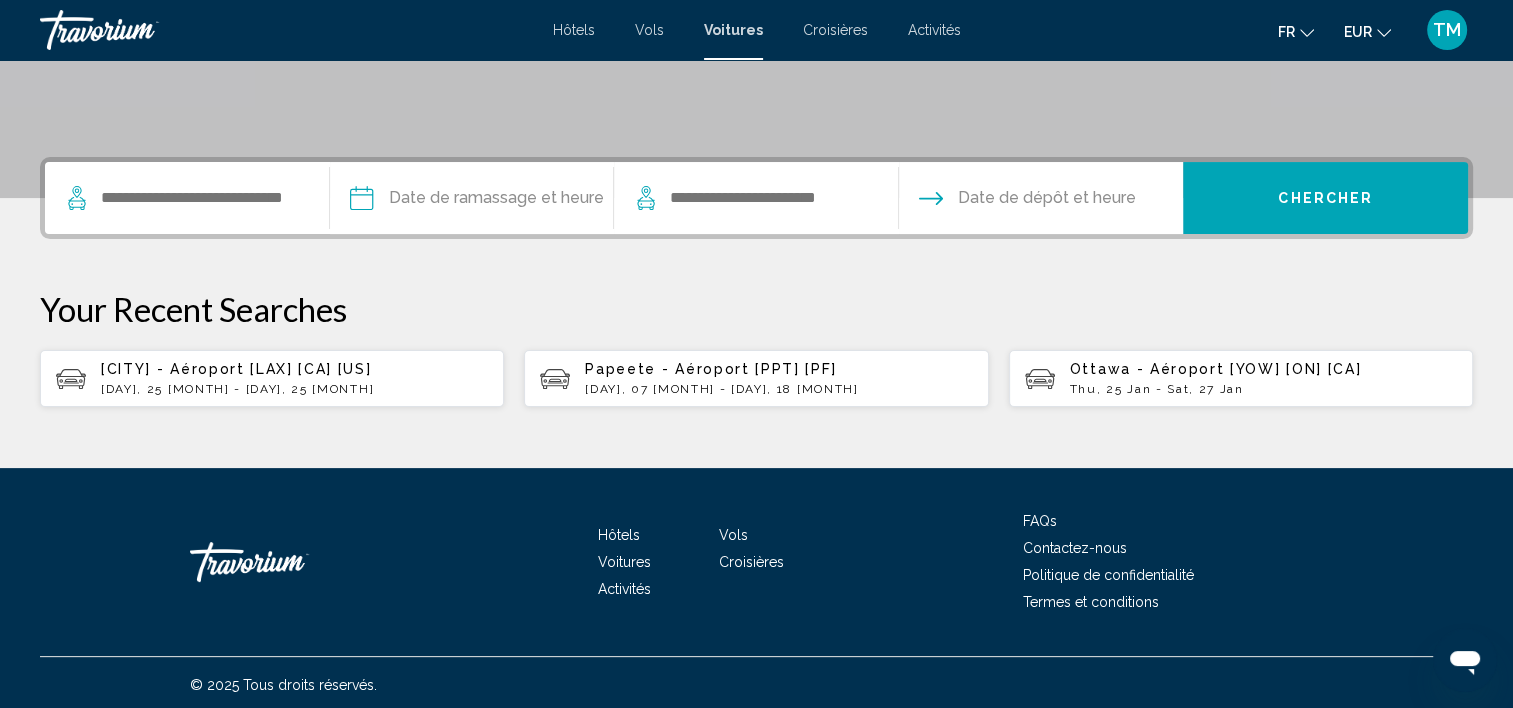 scroll, scrollTop: 406, scrollLeft: 0, axis: vertical 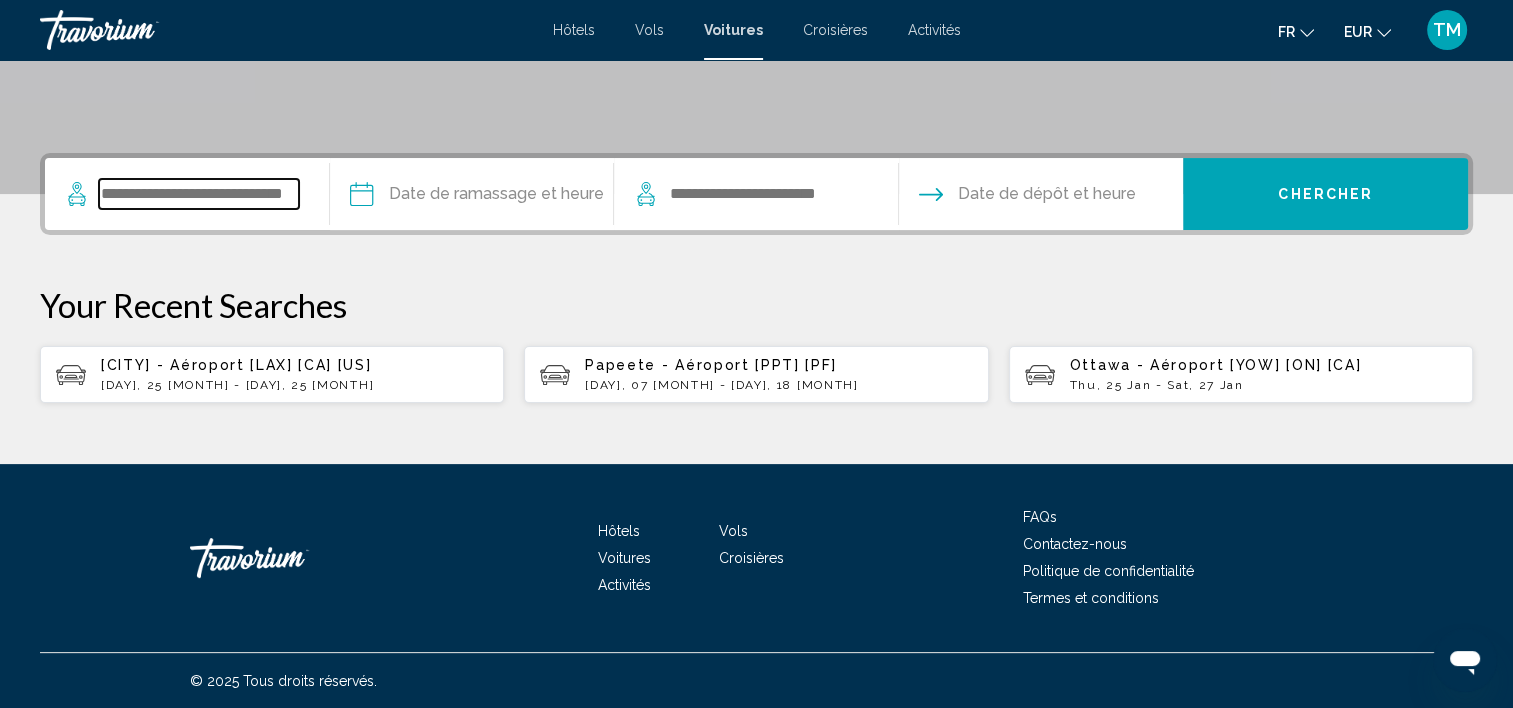 click at bounding box center (199, 194) 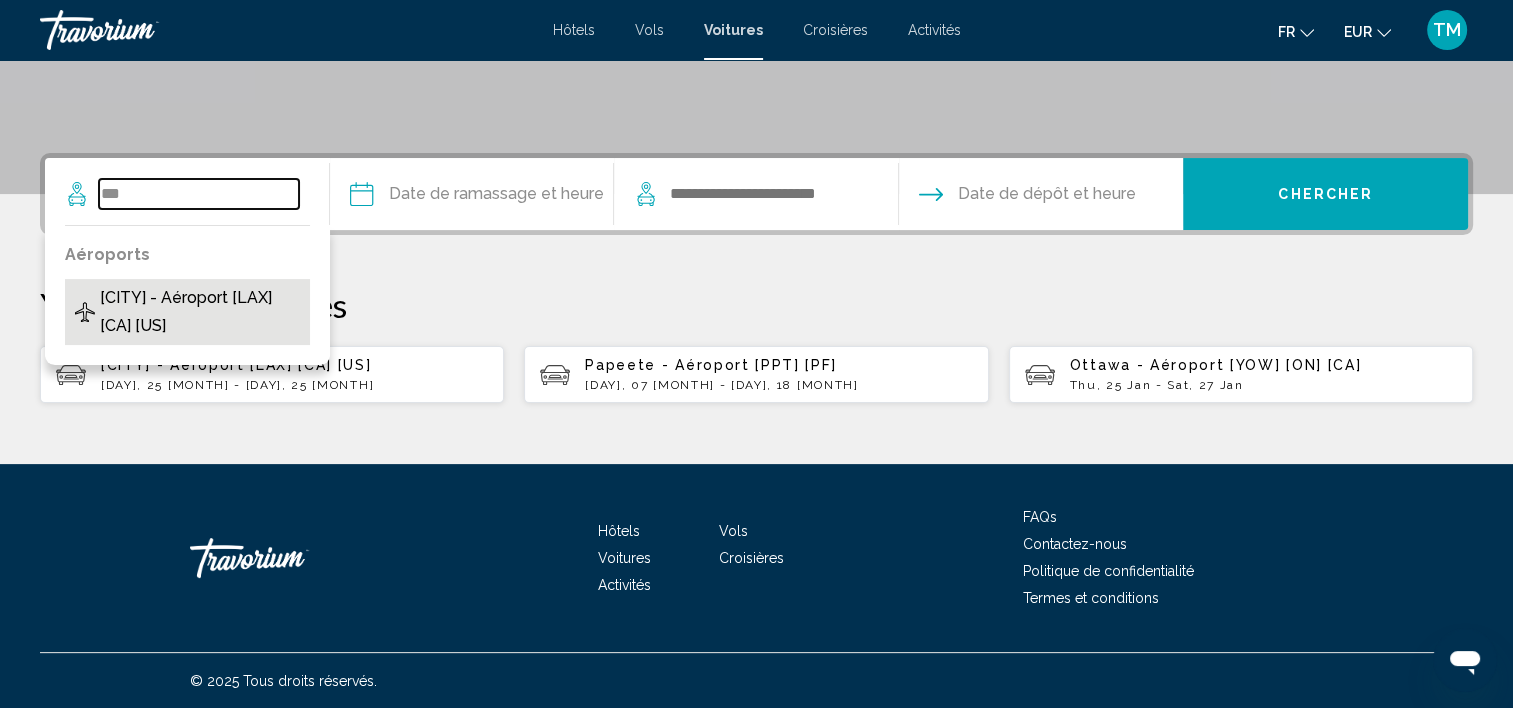type on "***" 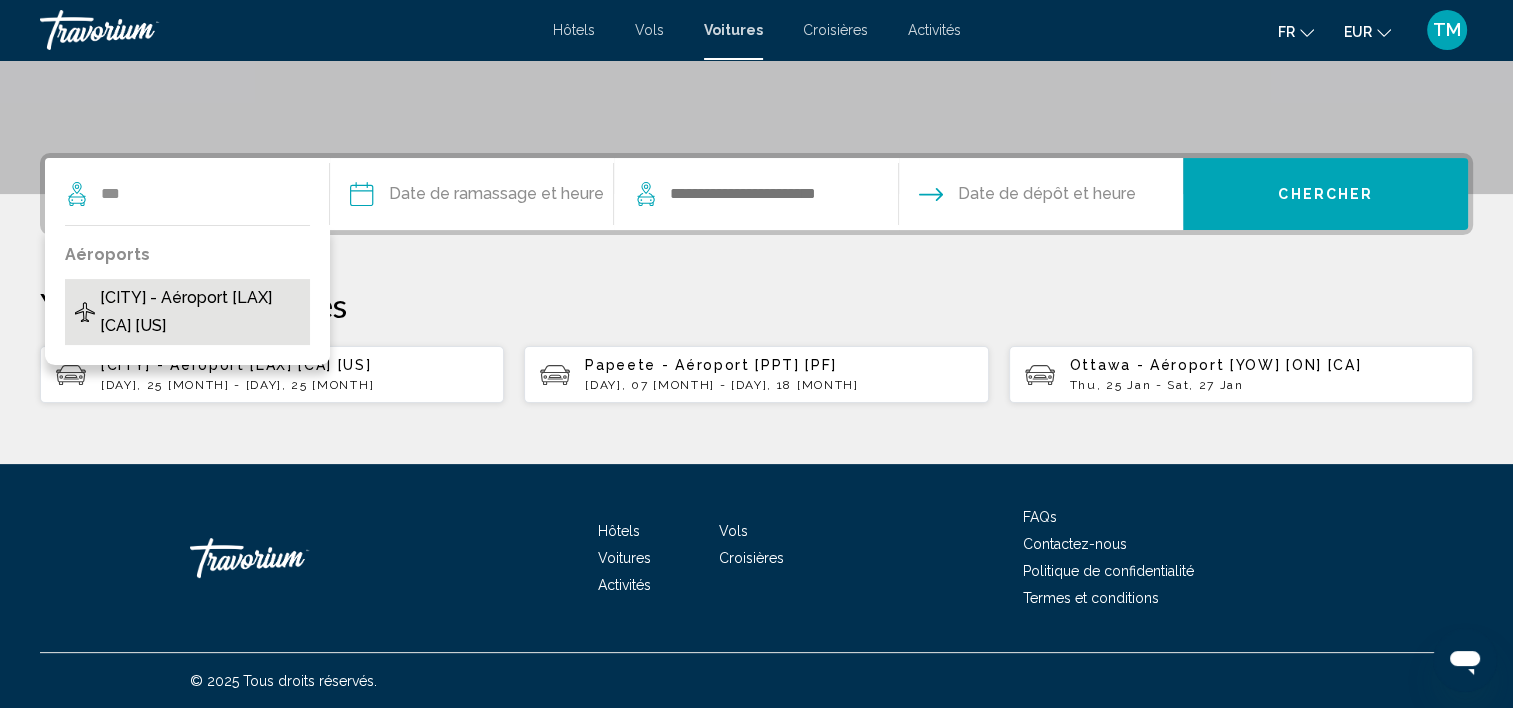 click on "Los Angeles - Aéroport [LAX] [CA] [US]" at bounding box center (200, 312) 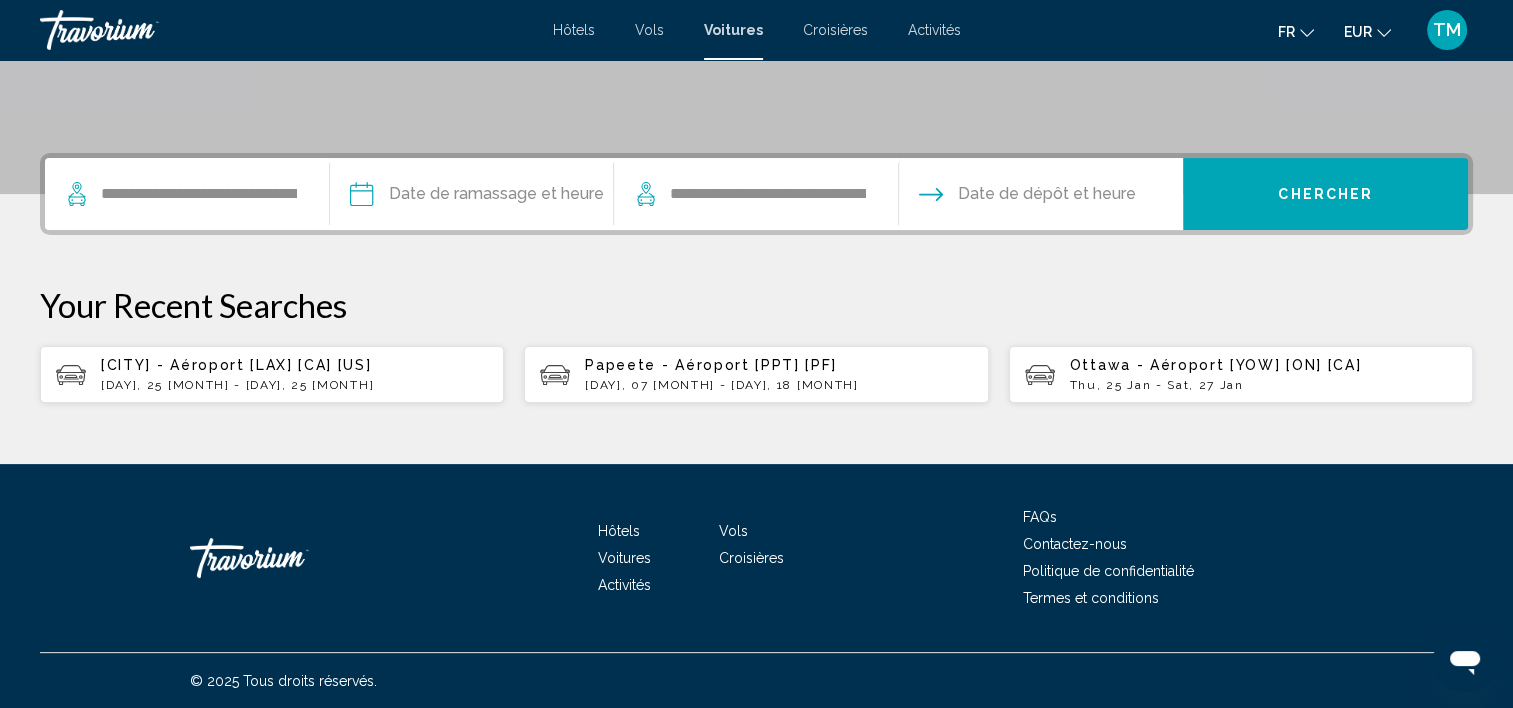 click at bounding box center (471, 197) 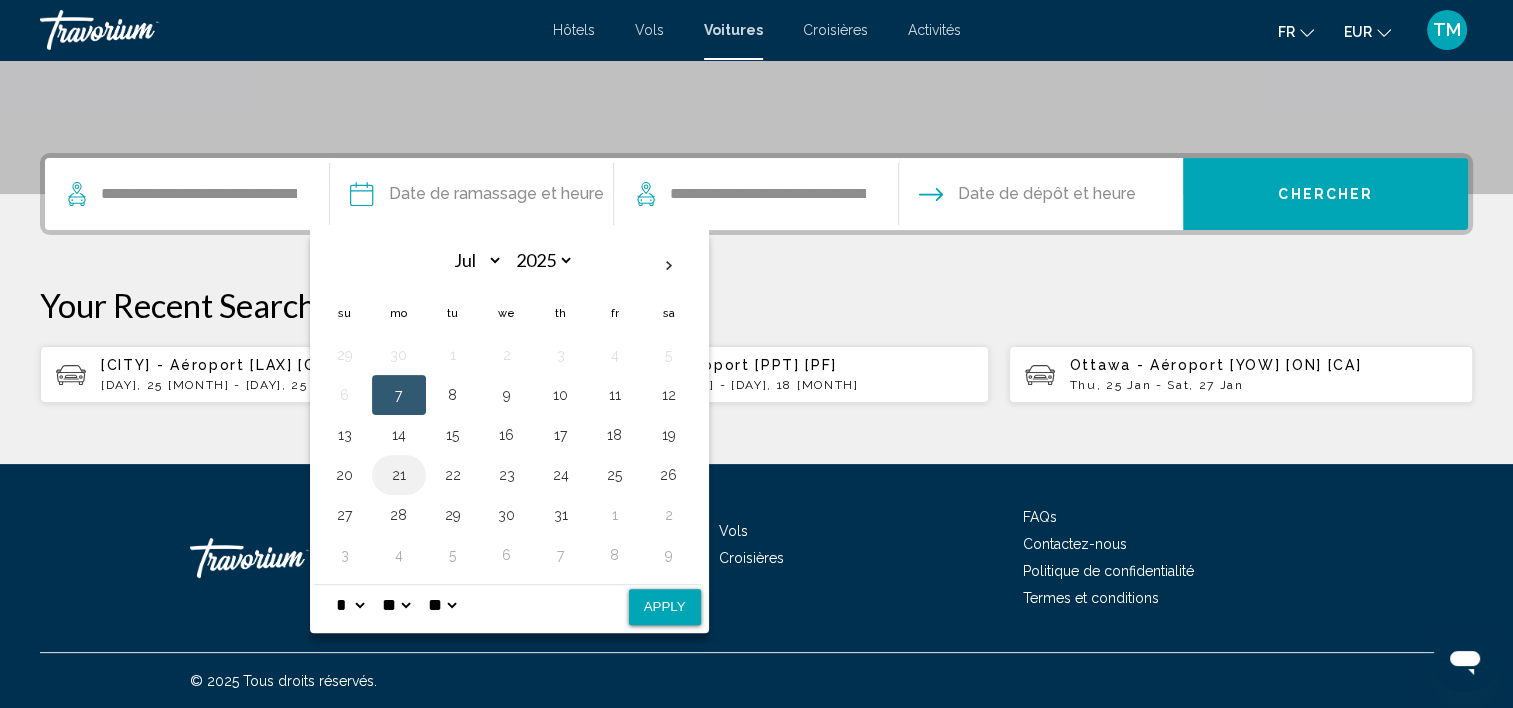 click on "21" at bounding box center (399, 475) 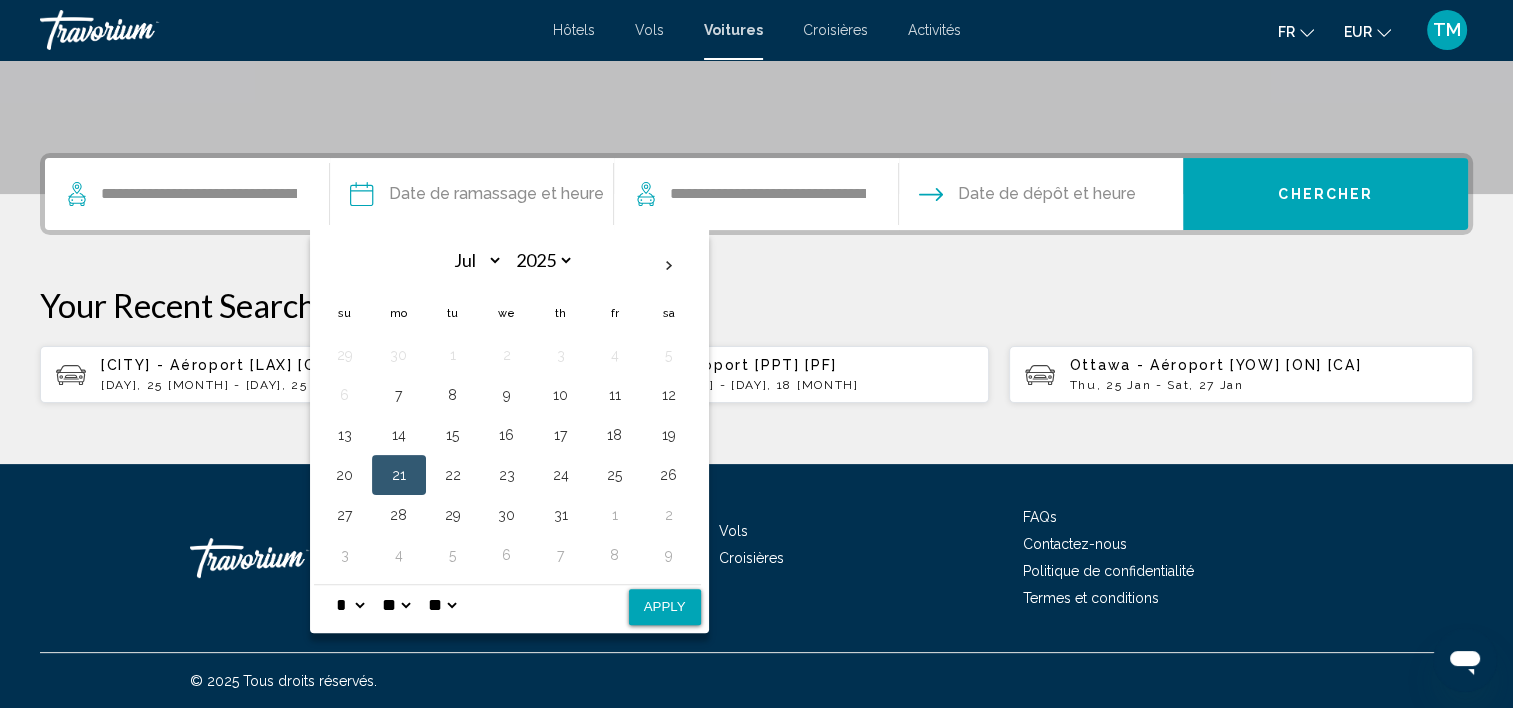 click on "* * * * * * * * * ** ** **" at bounding box center [350, 605] 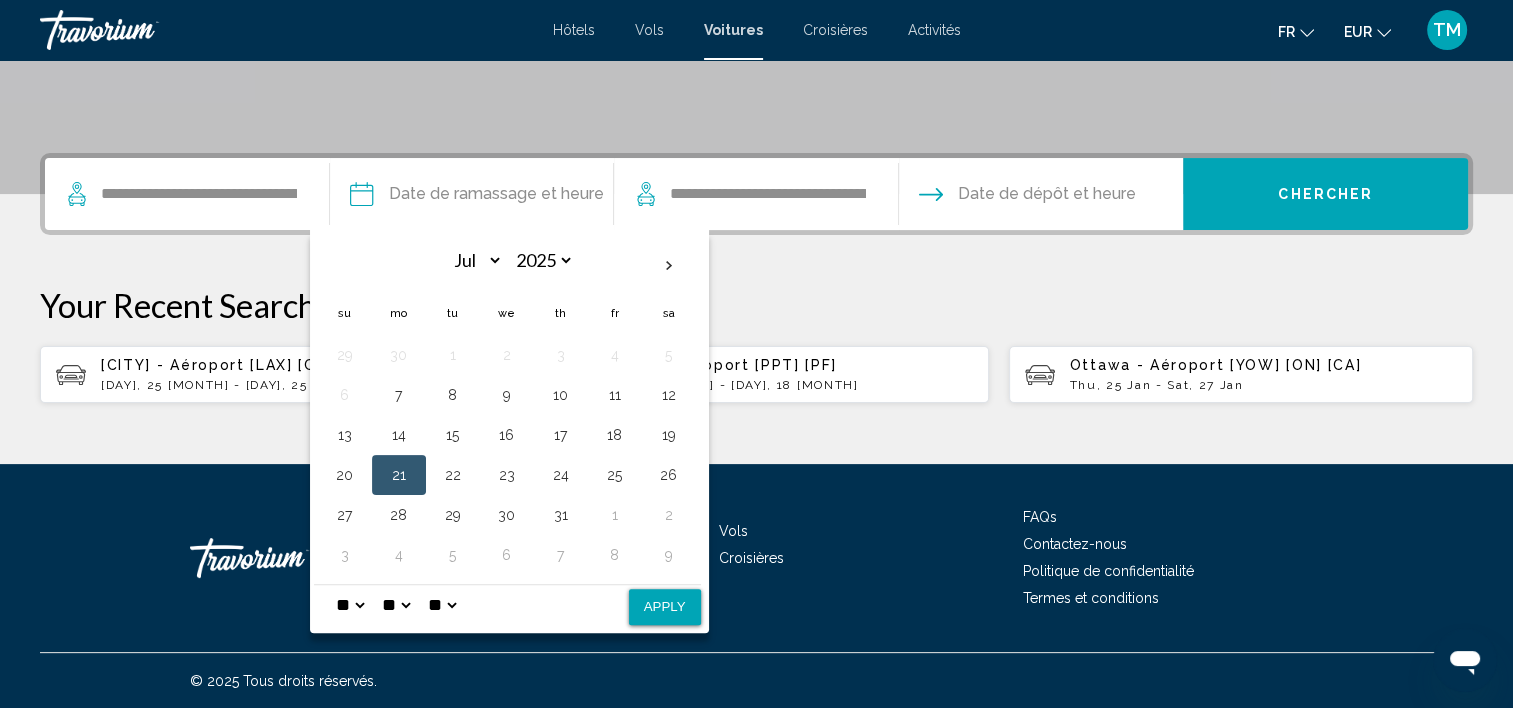 click on "* * * * * * * * * ** ** **" at bounding box center (350, 605) 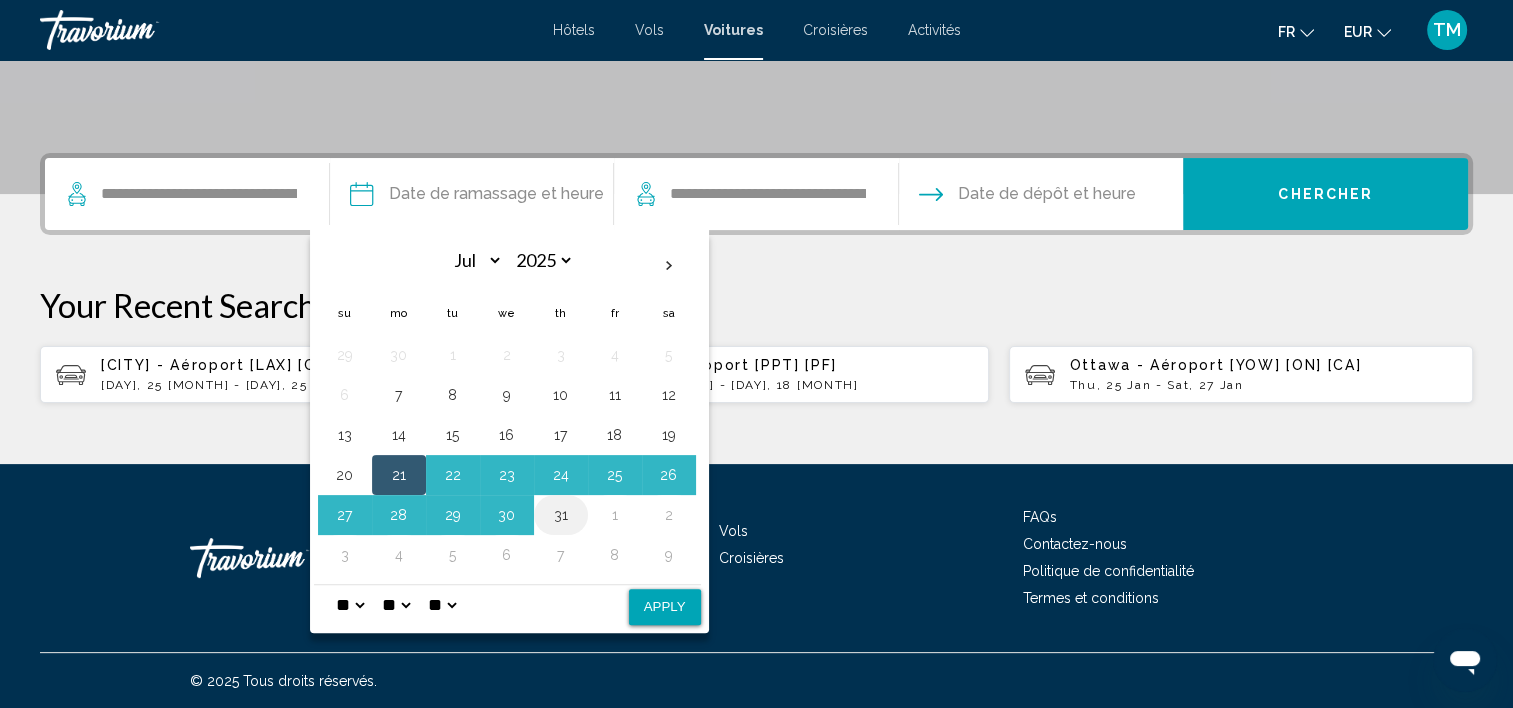 click on "31" at bounding box center (561, 515) 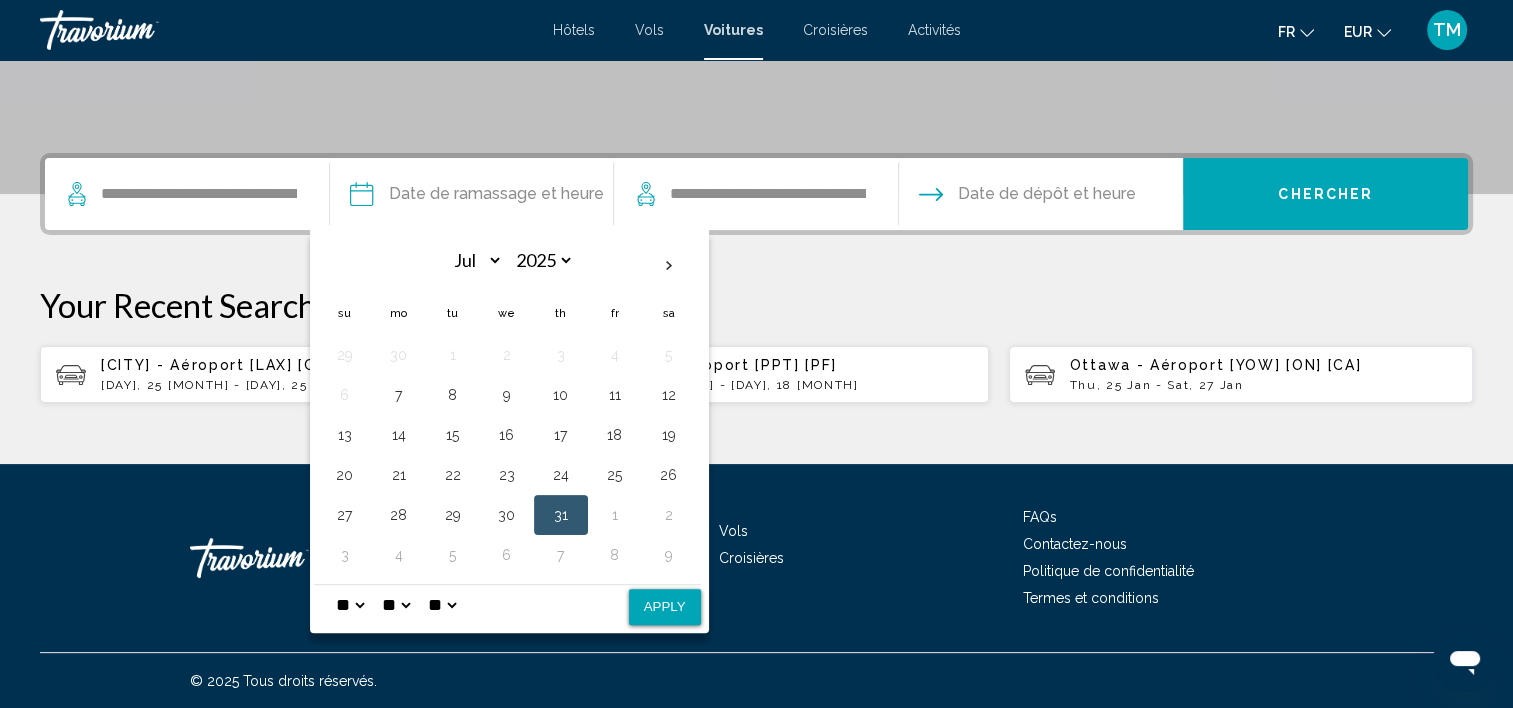 click on "* * * * * * * * * ** ** **" at bounding box center [350, 605] 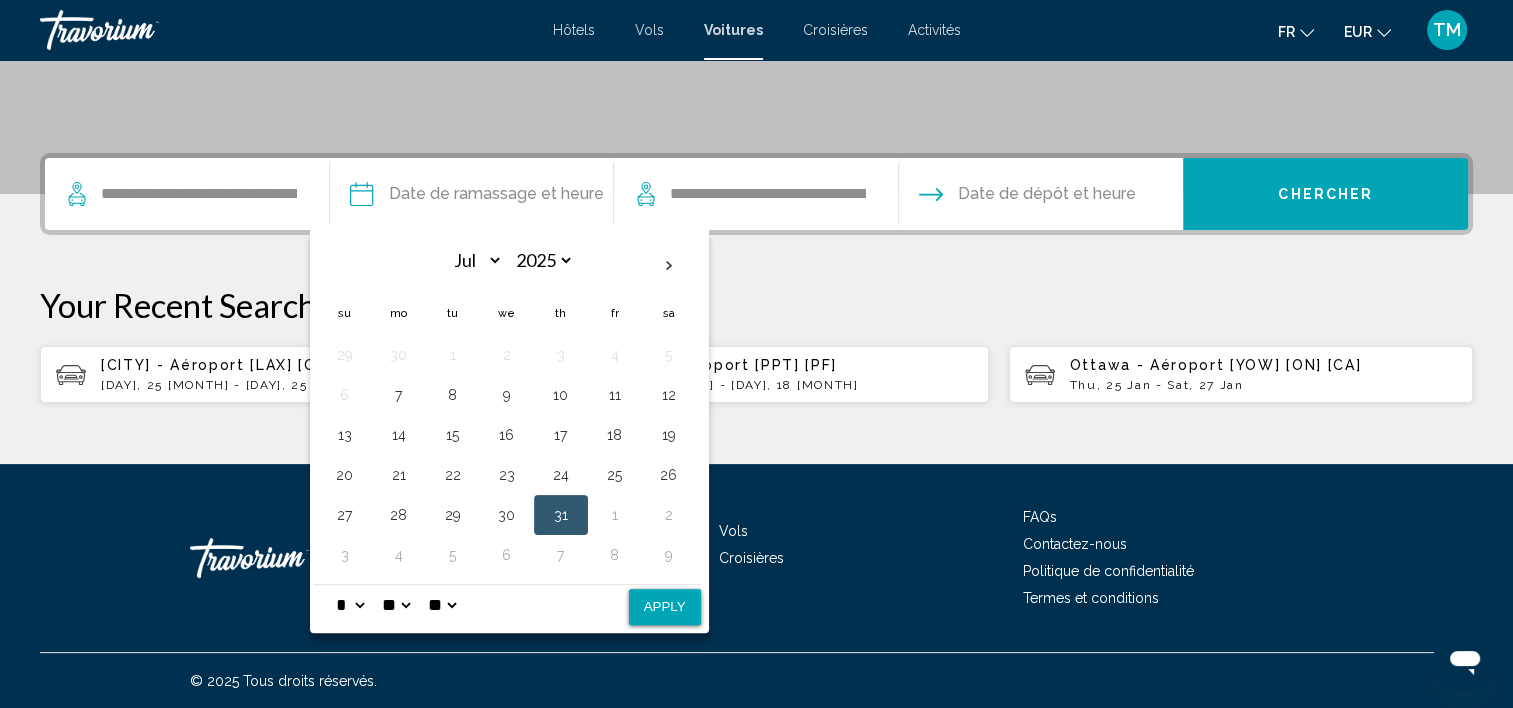 click on "* * * * * * * * * ** ** **" at bounding box center (350, 605) 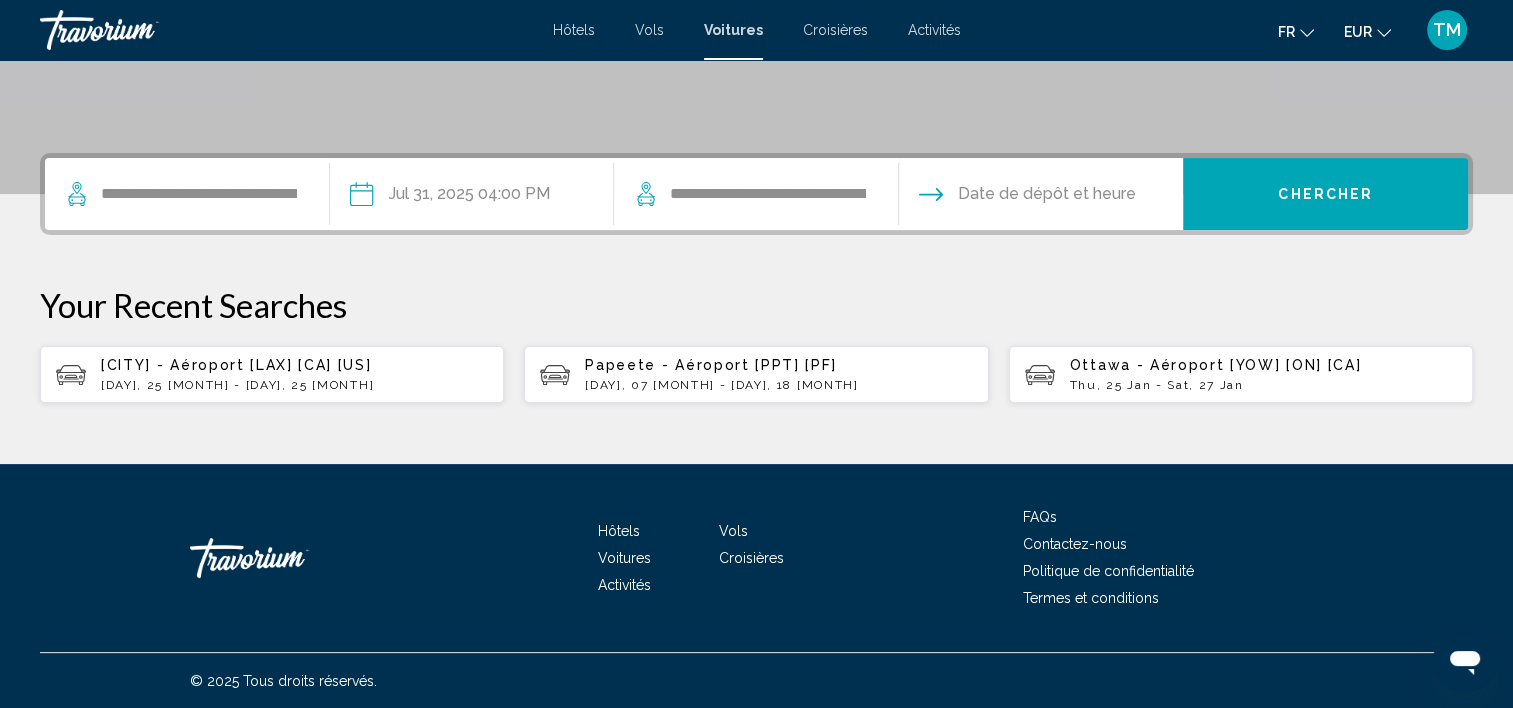 click on "**********" at bounding box center (471, 197) 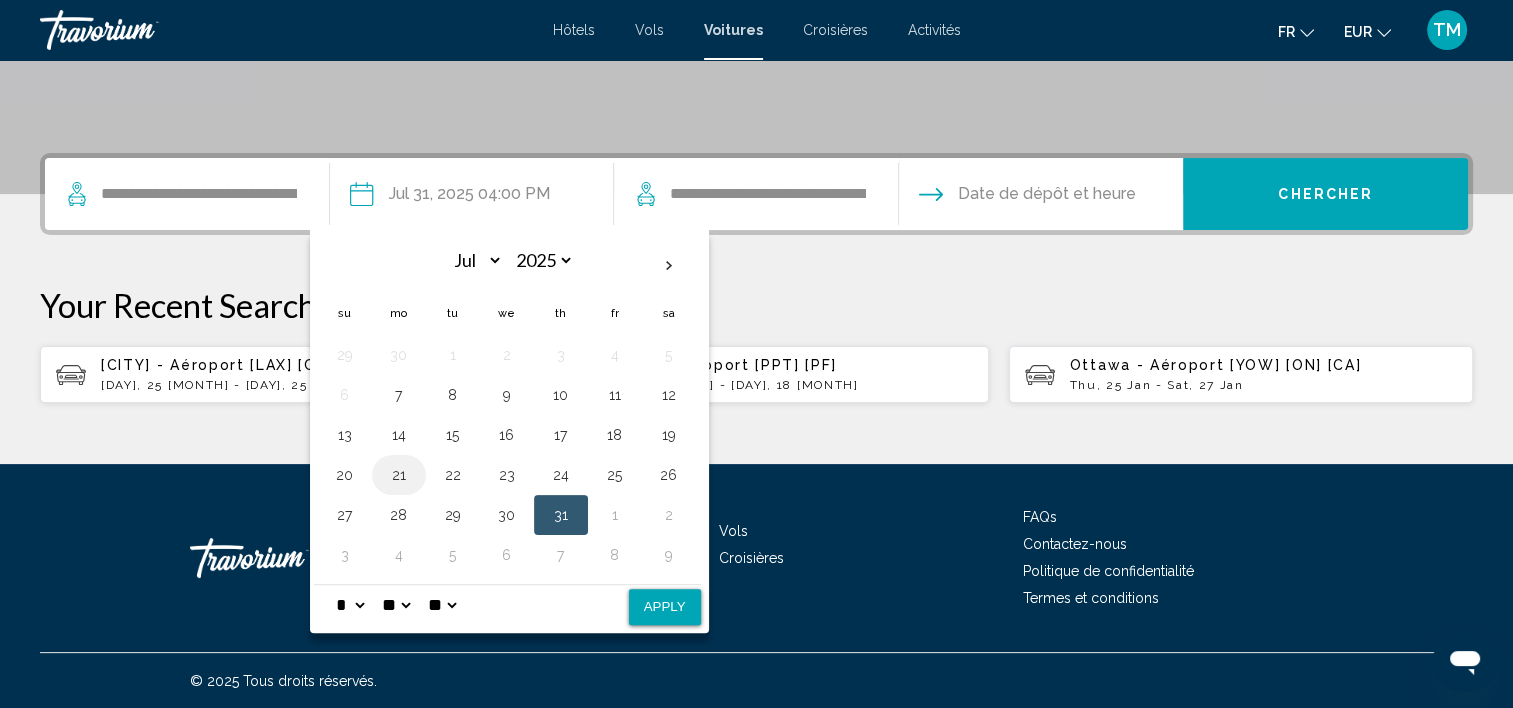 click on "21" at bounding box center [399, 475] 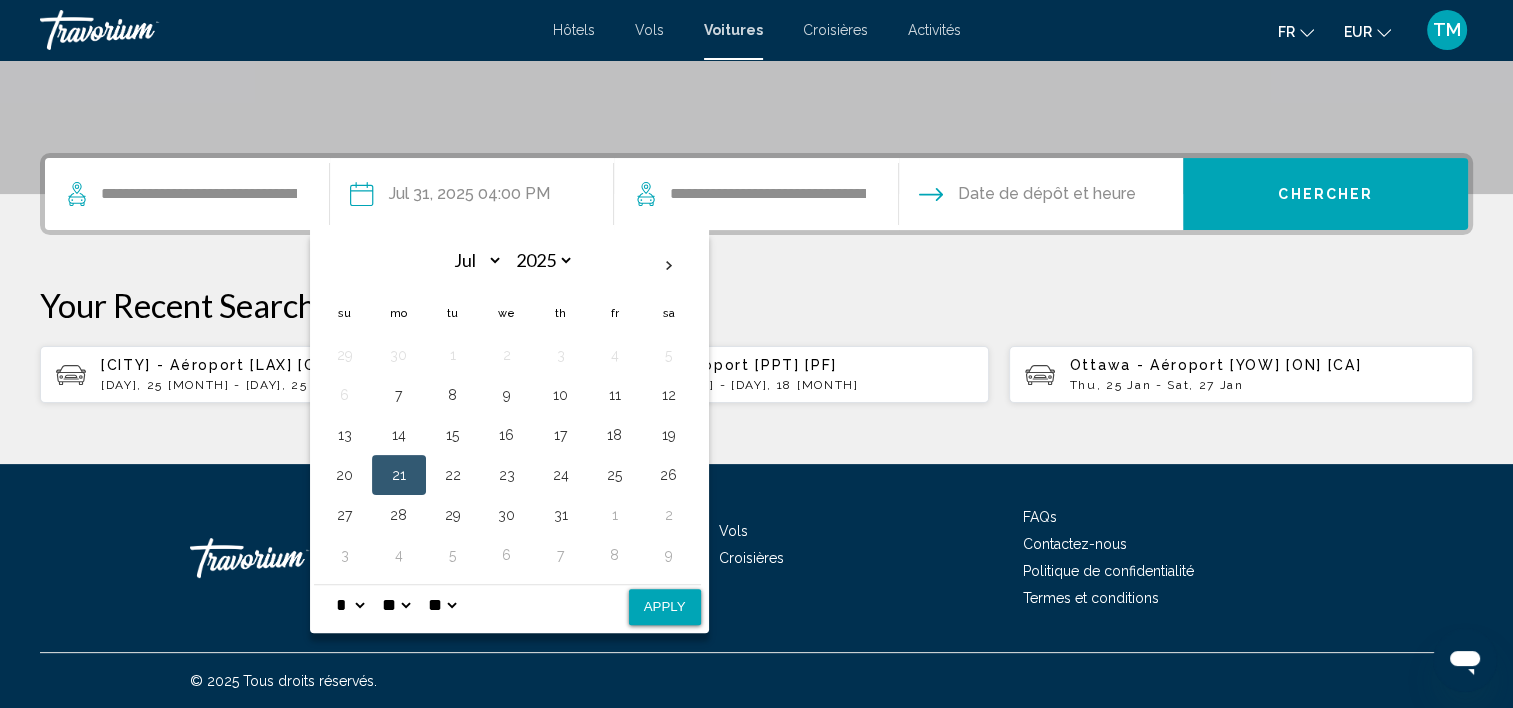 click on "* * * * * * * * * ** ** **" at bounding box center (350, 605) 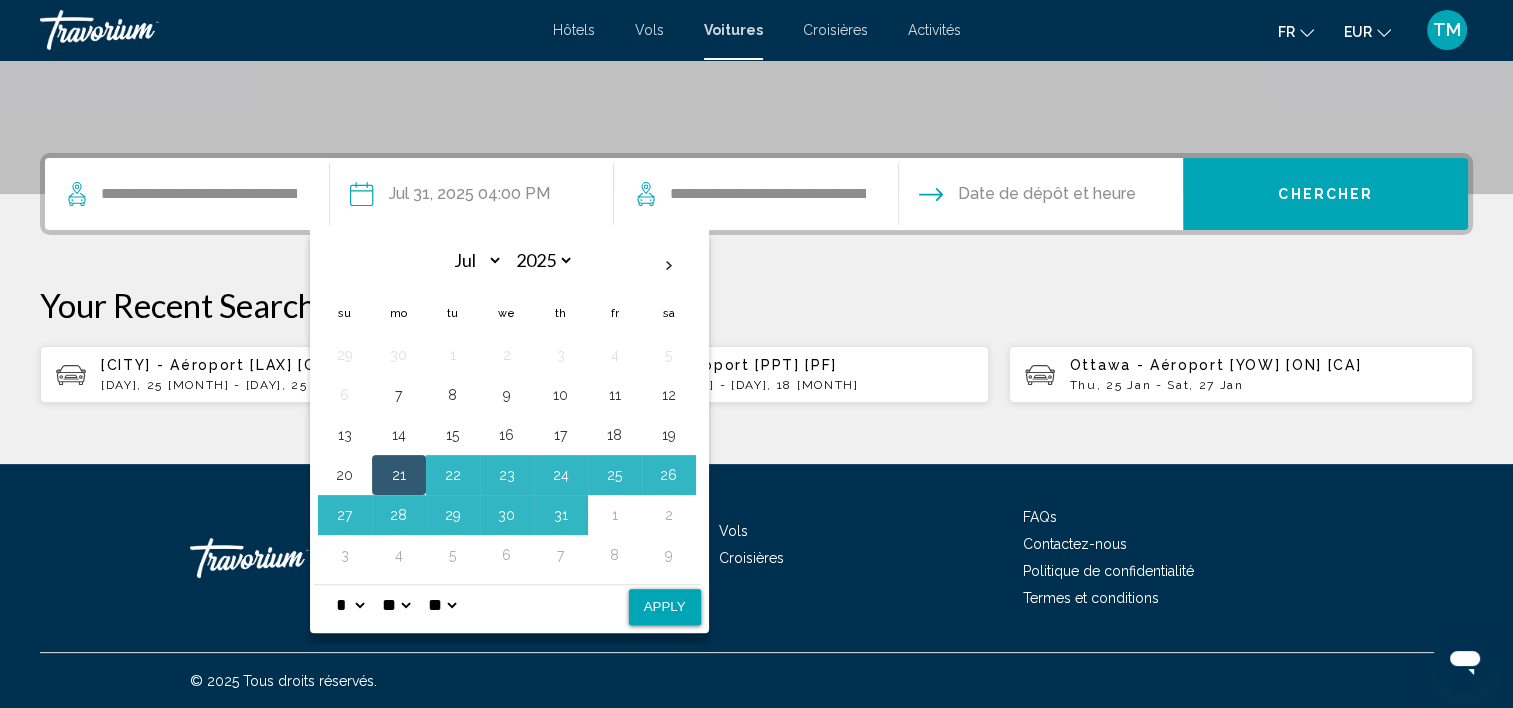 click on "Apply" at bounding box center [665, 607] 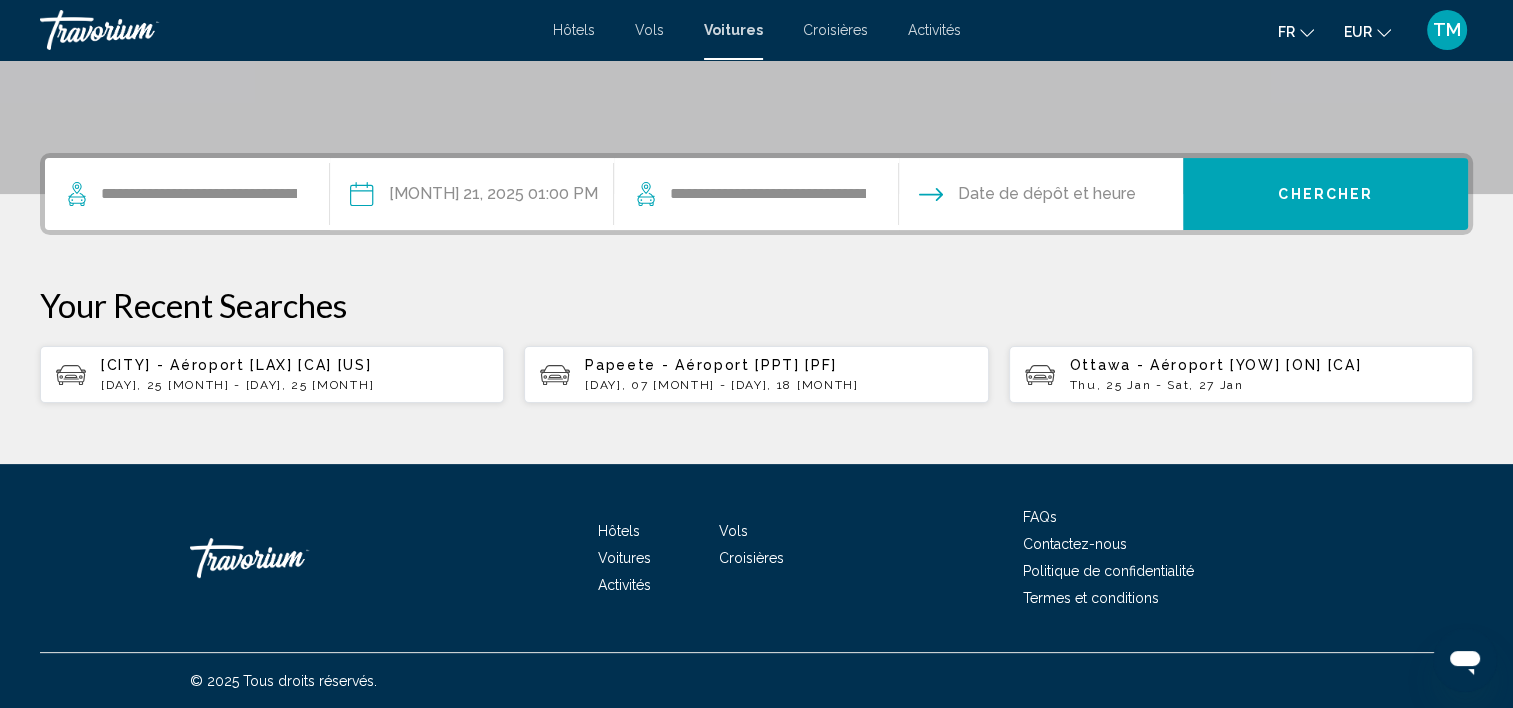 click at bounding box center [1040, 197] 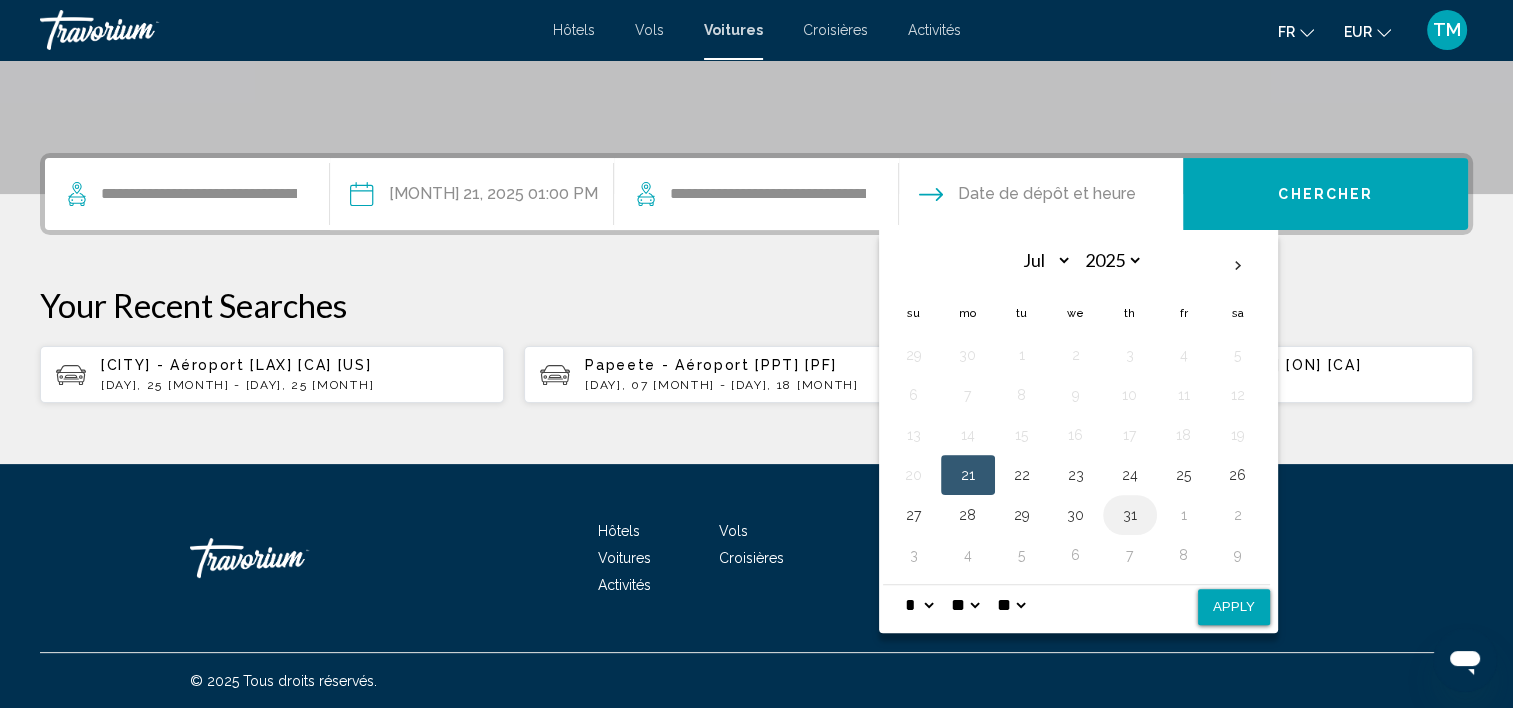click on "31" at bounding box center (1130, 515) 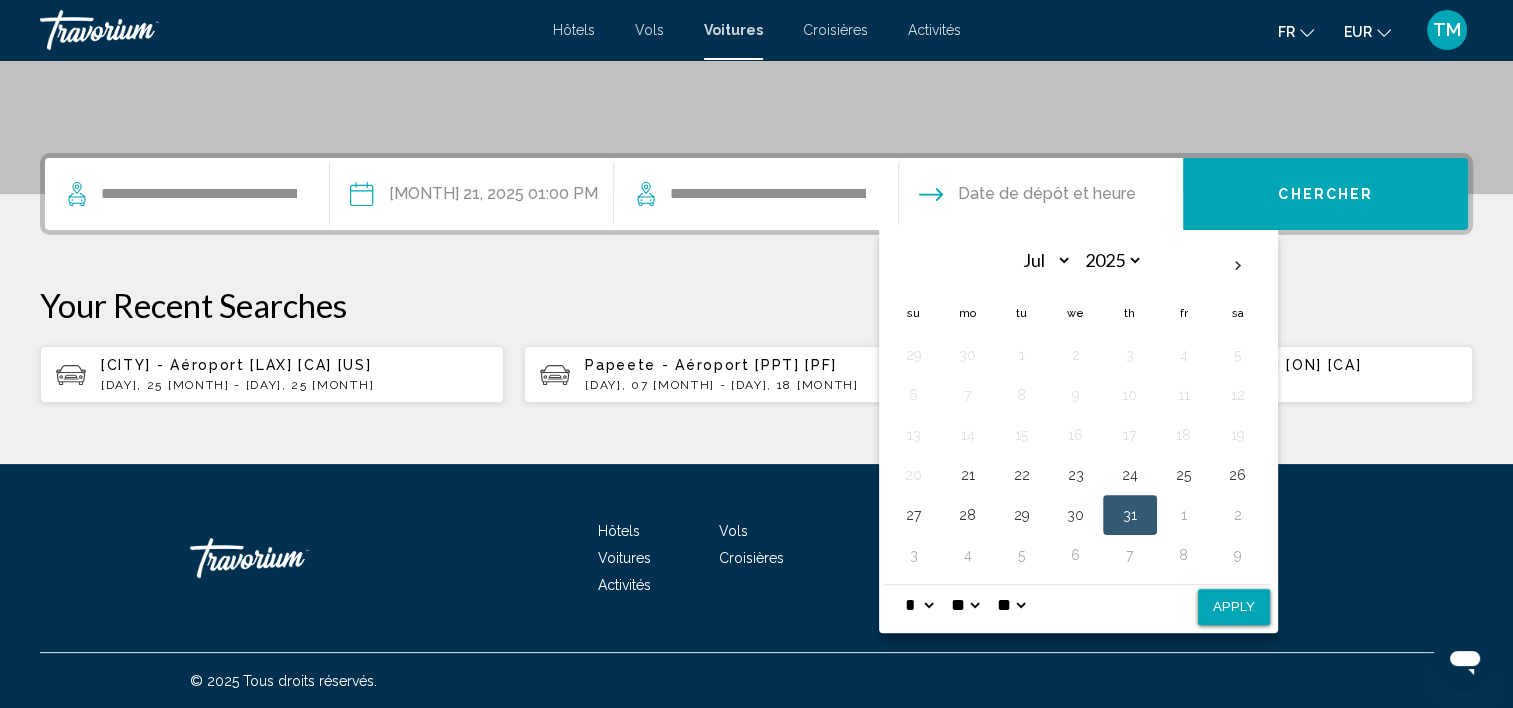 click on "* * * * * * * * * ** ** **" at bounding box center (919, 605) 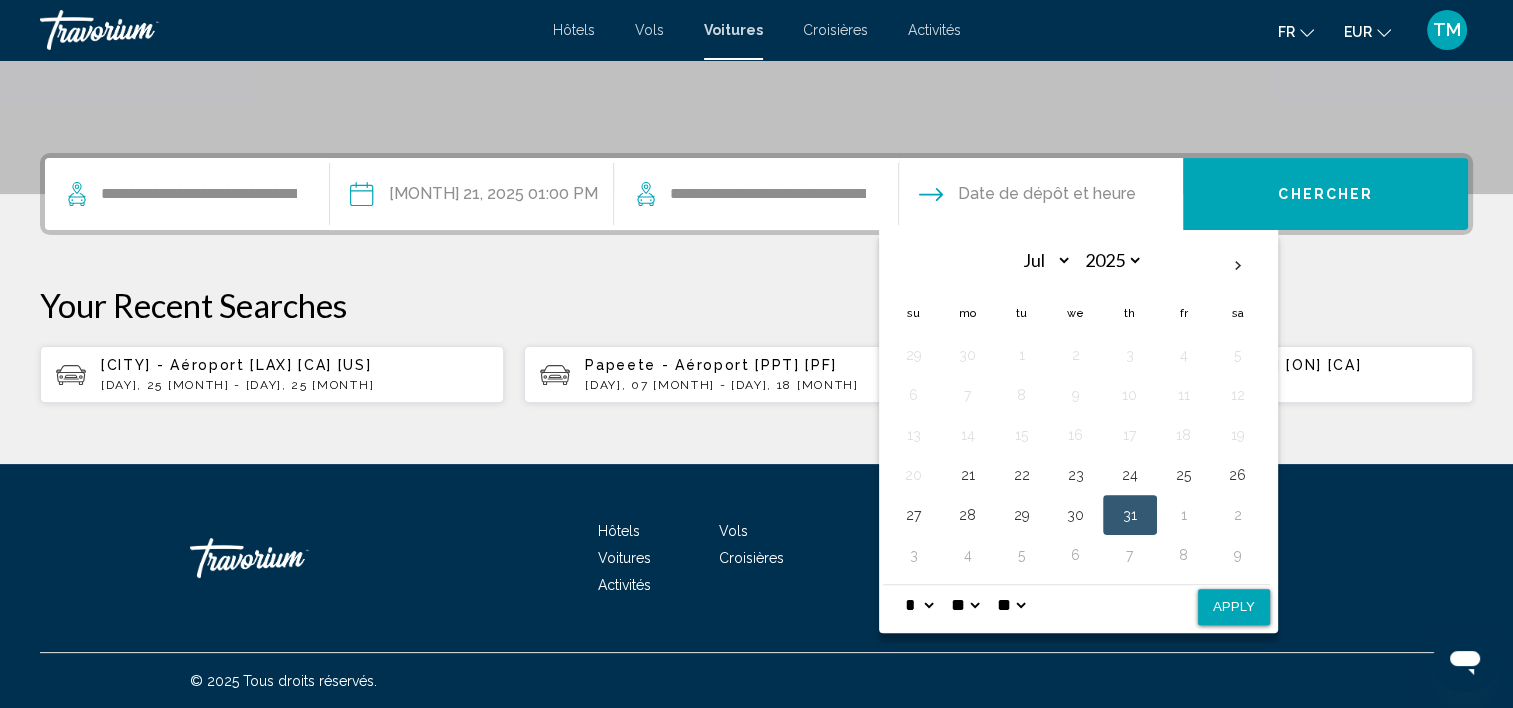 select on "*" 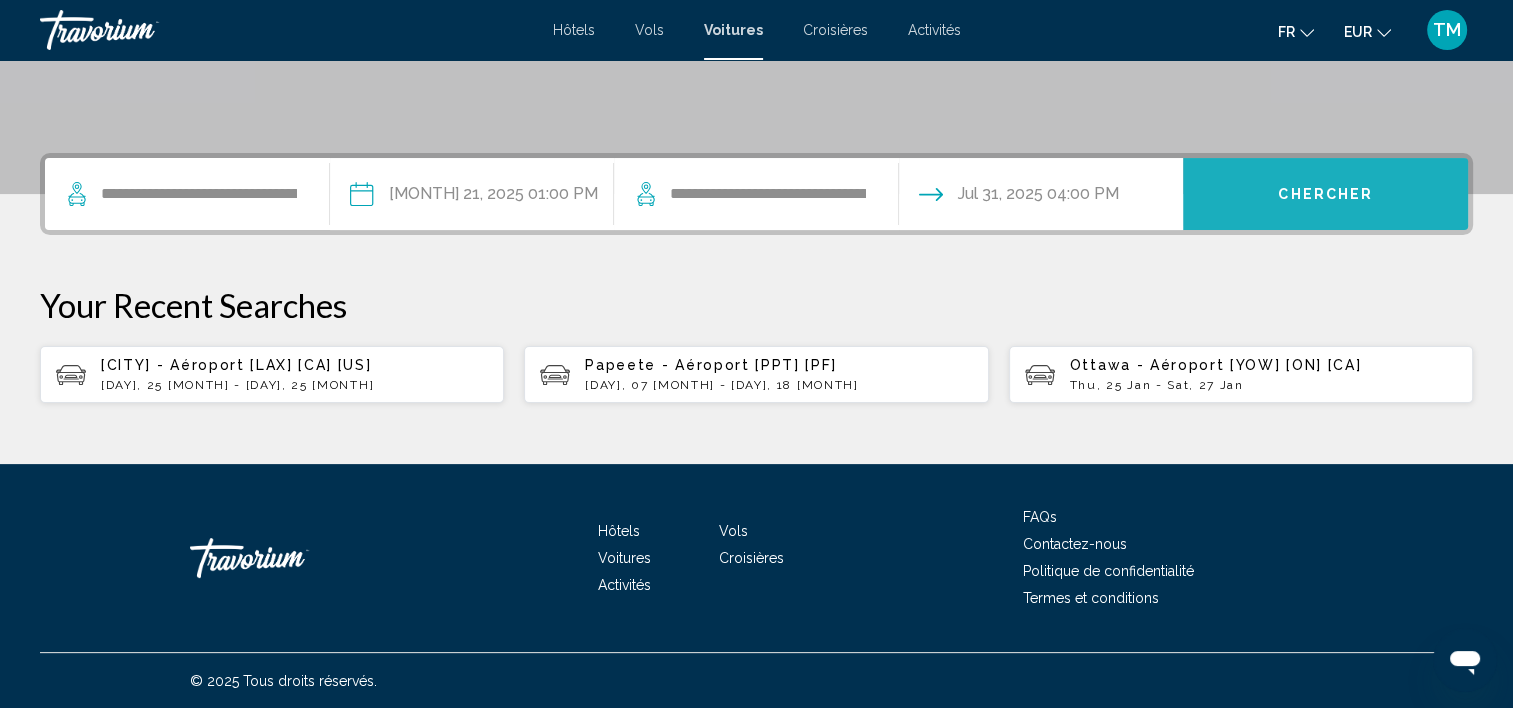 click on "Chercher" at bounding box center [1325, 194] 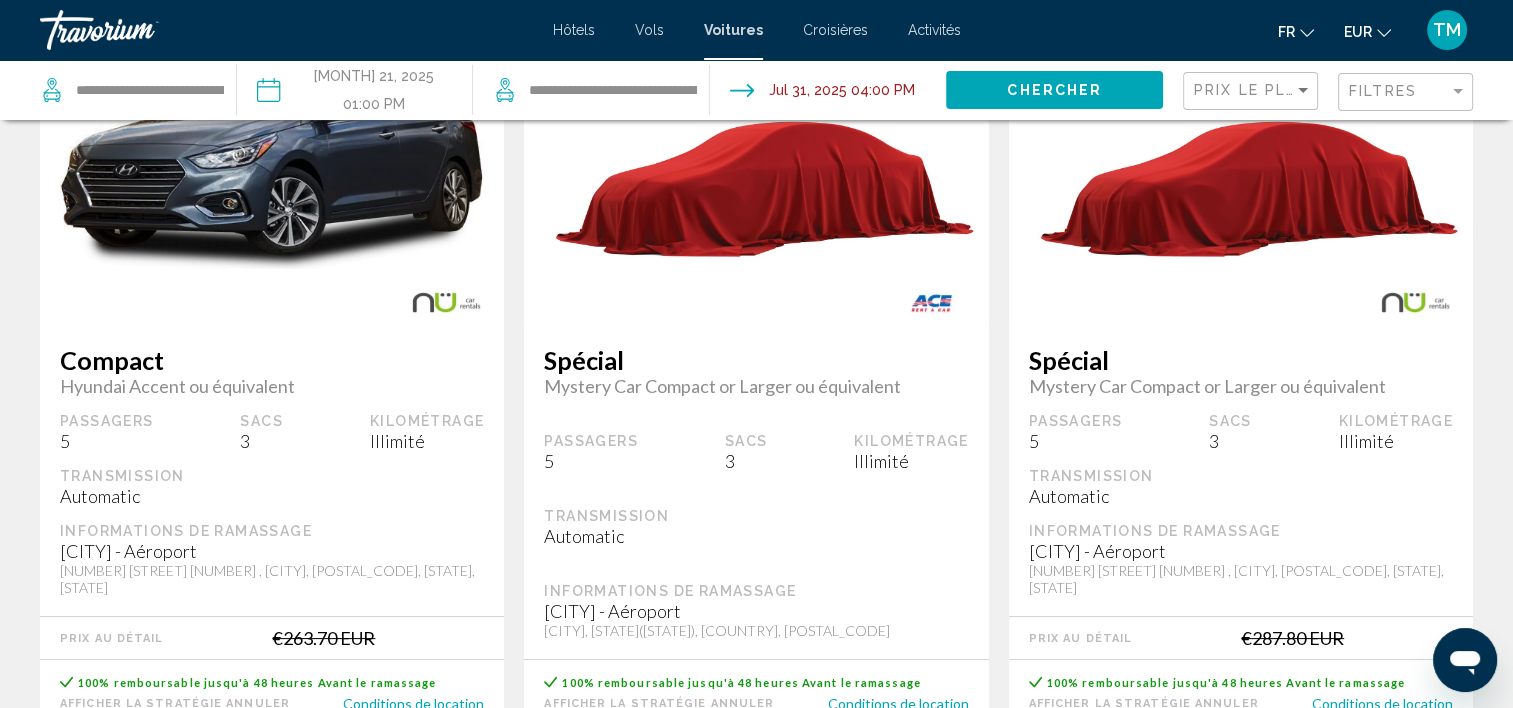 scroll, scrollTop: 0, scrollLeft: 0, axis: both 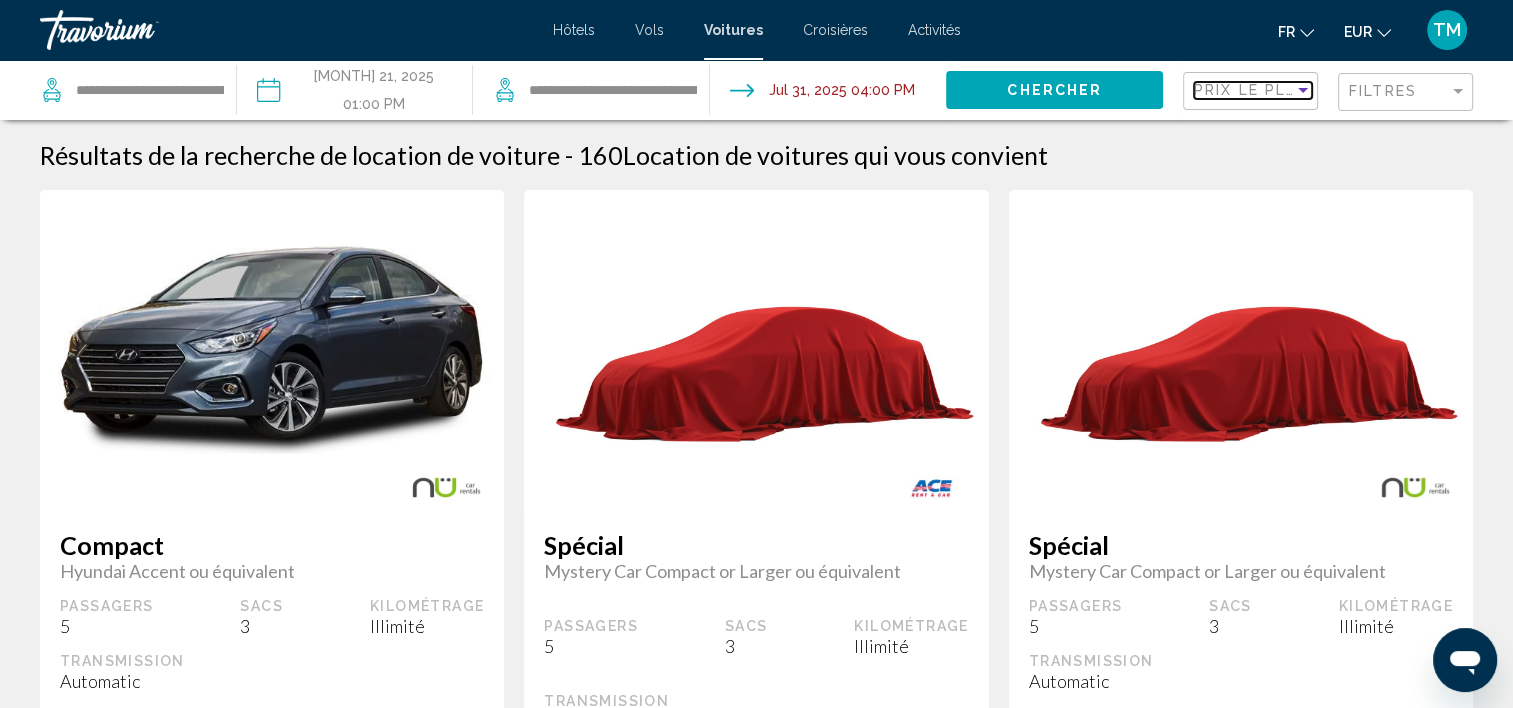 click at bounding box center [1303, 90] 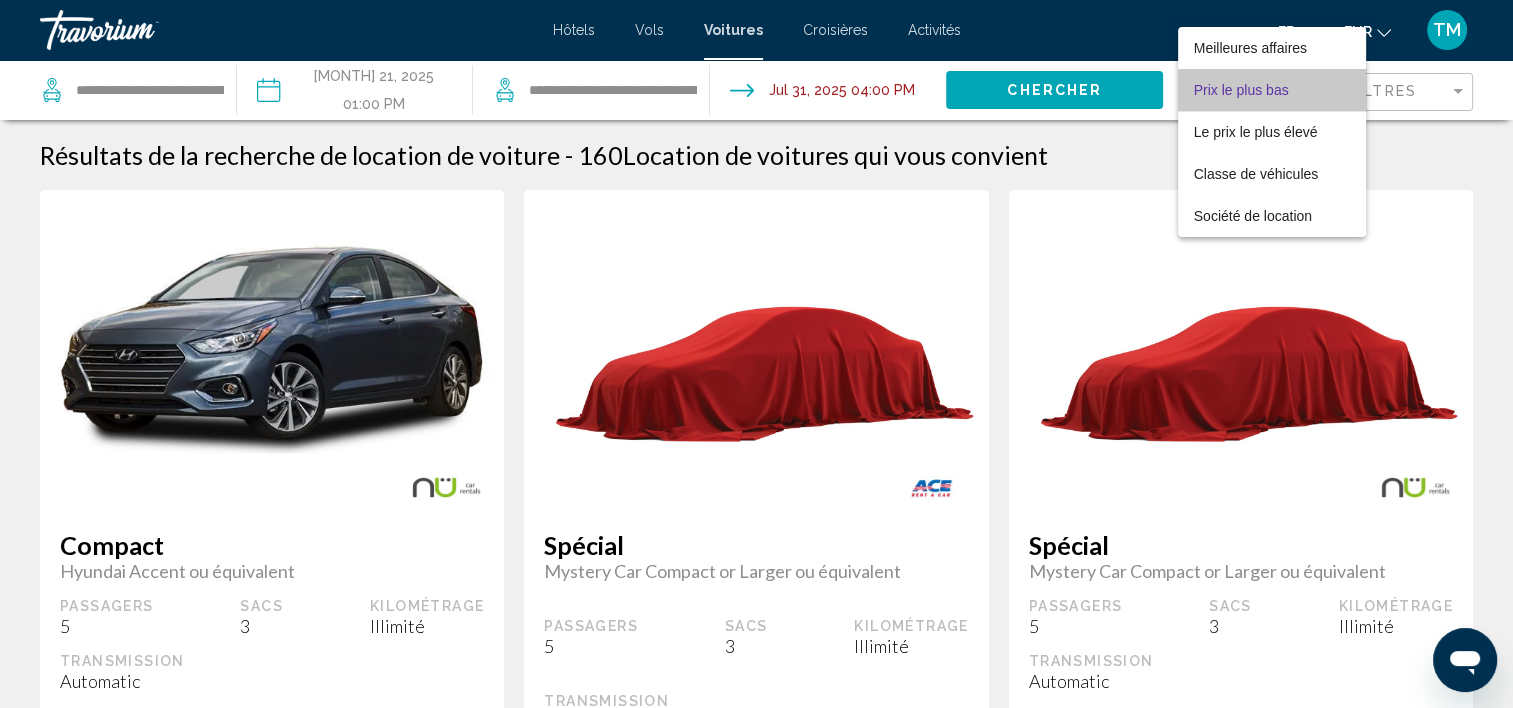 click on "Prix ​​le plus bas" at bounding box center (1272, 90) 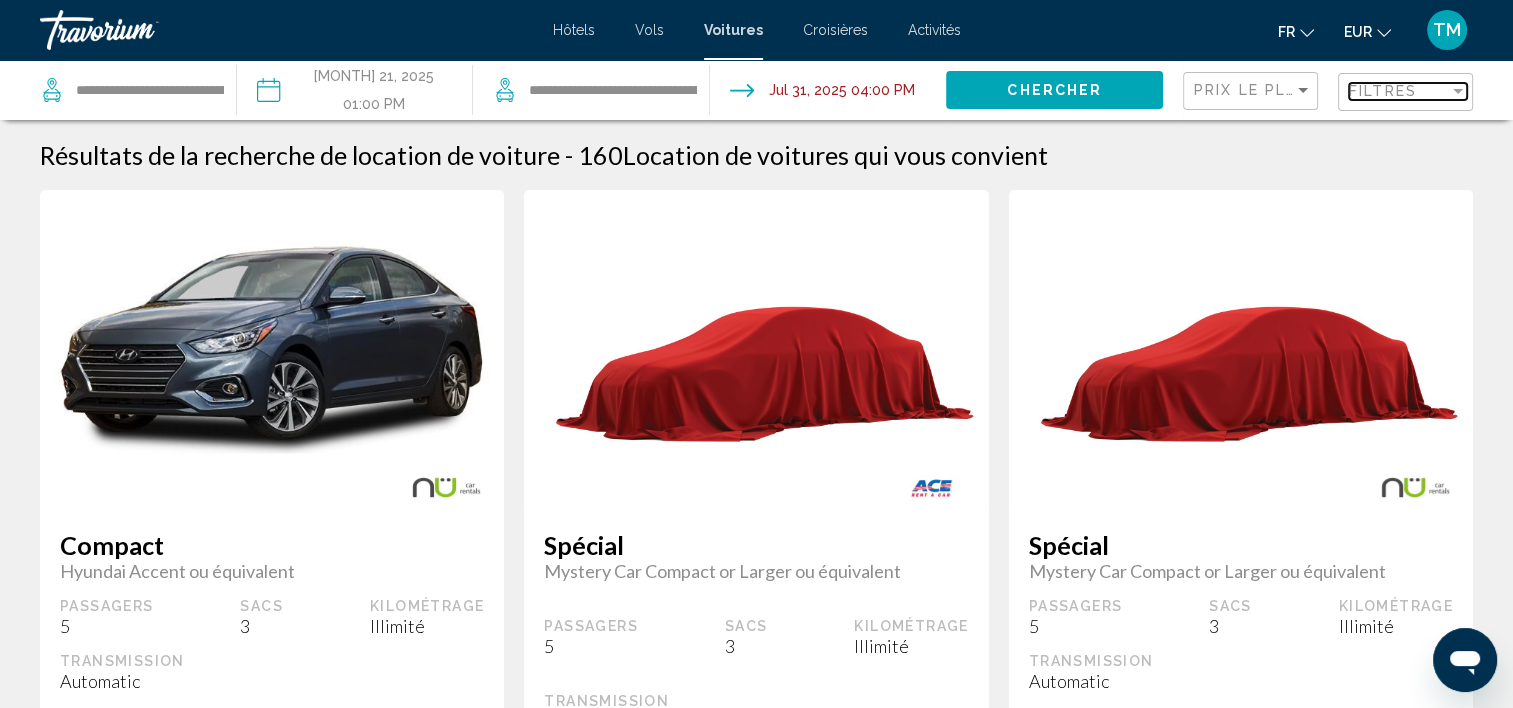 click on "Filtres" at bounding box center [1383, 91] 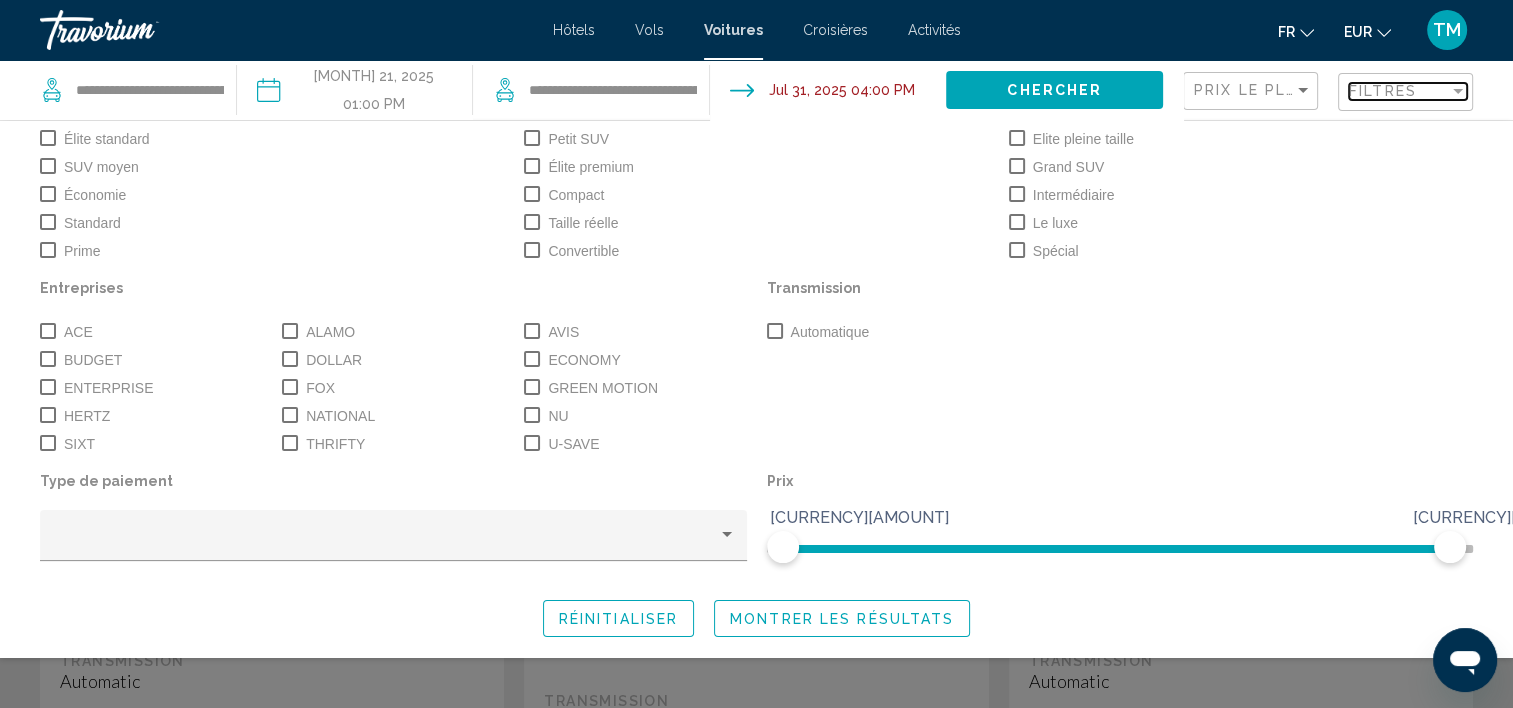 scroll, scrollTop: 216, scrollLeft: 0, axis: vertical 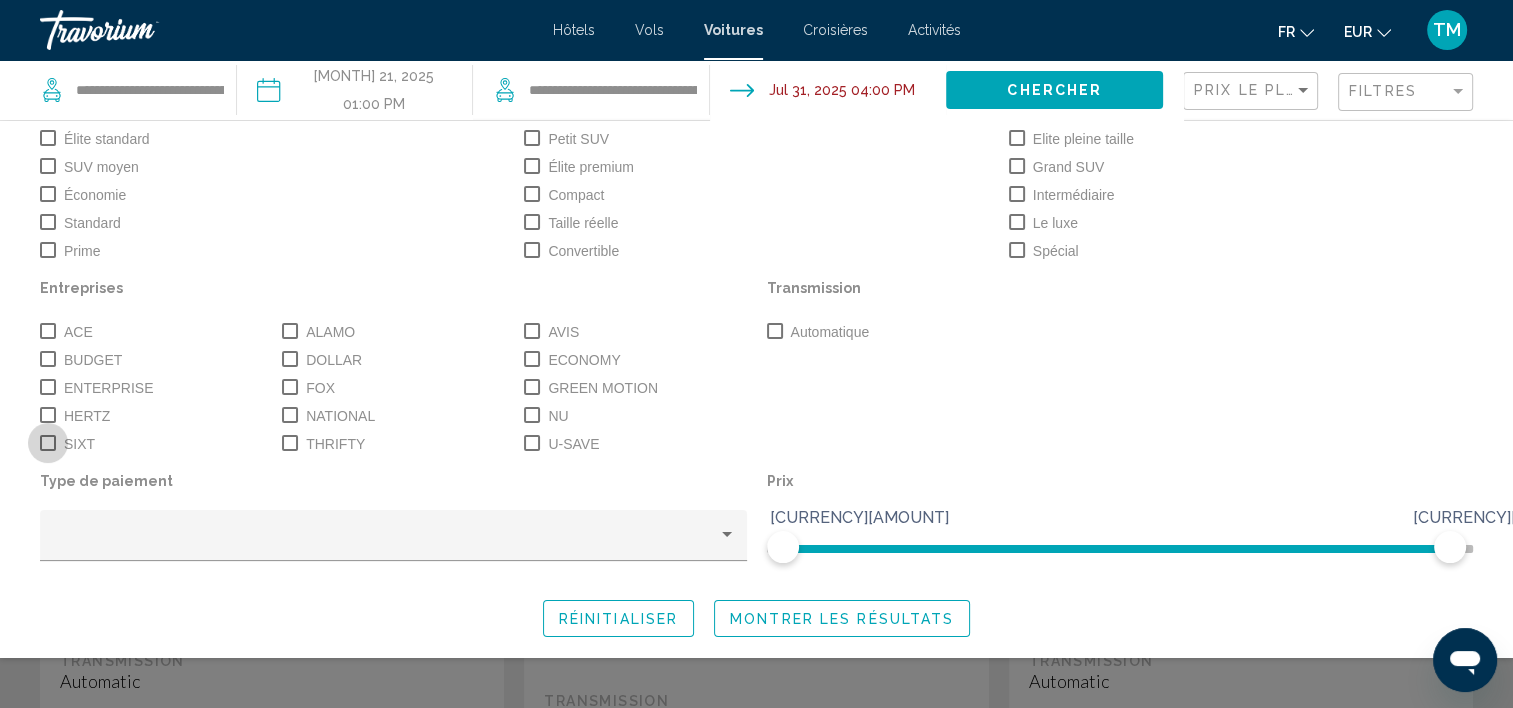click at bounding box center [48, 443] 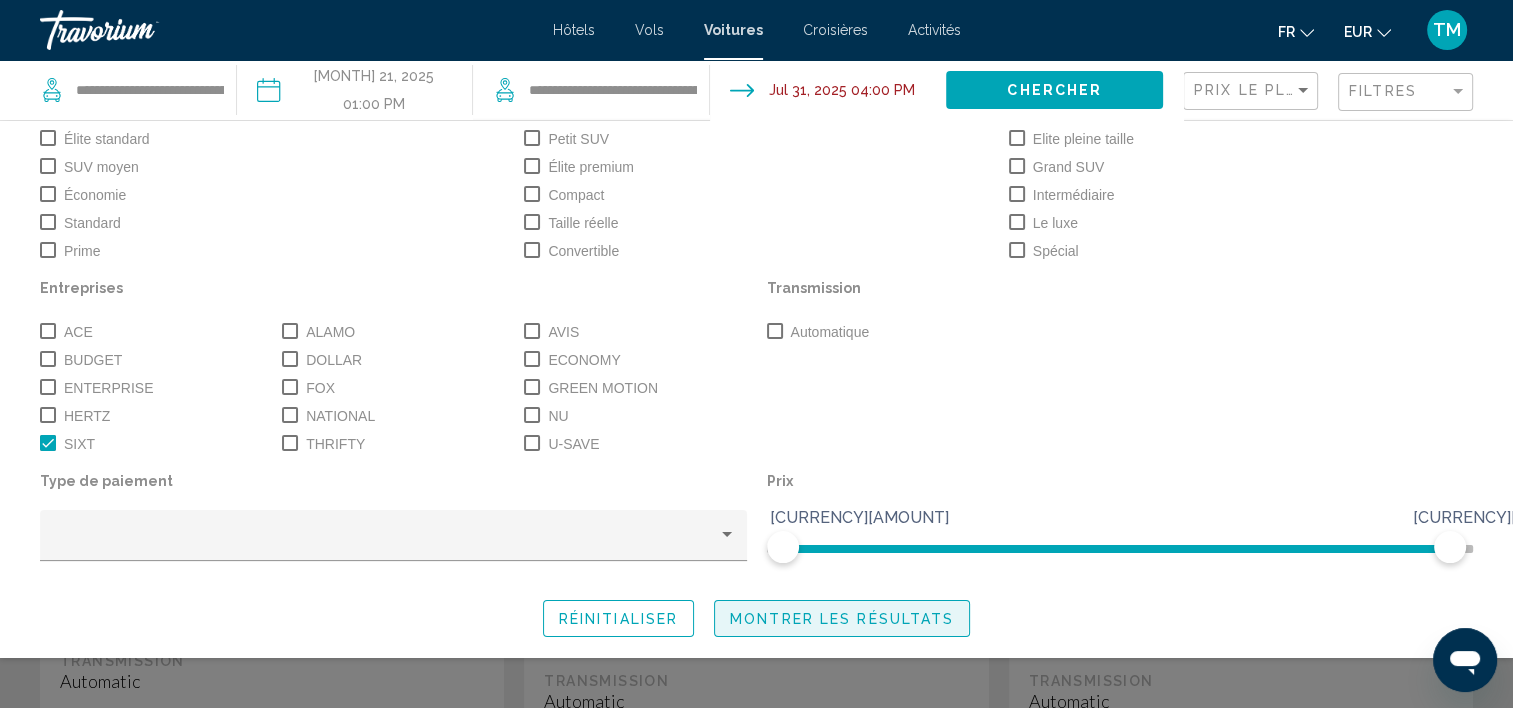 click on "Montrer les résultats" at bounding box center (842, 619) 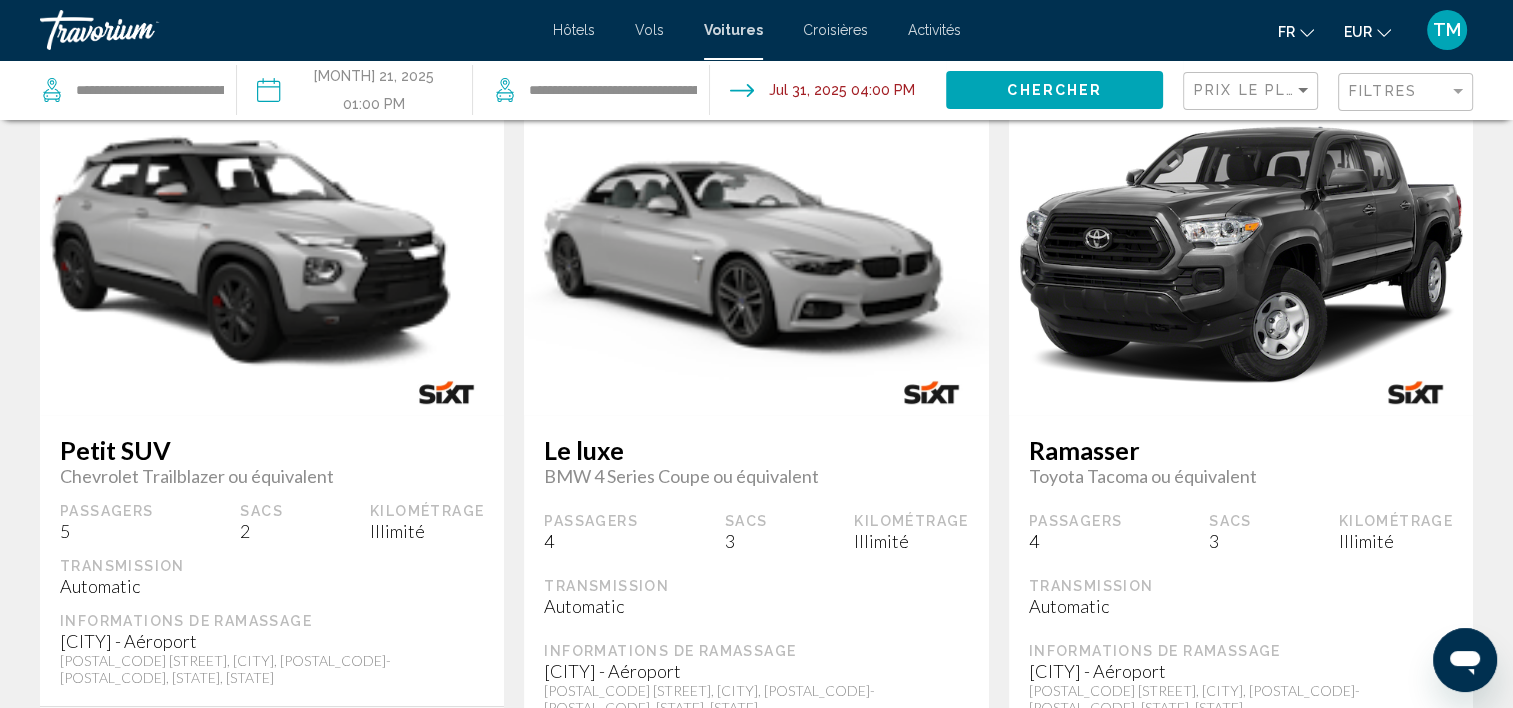 scroll, scrollTop: 920, scrollLeft: 0, axis: vertical 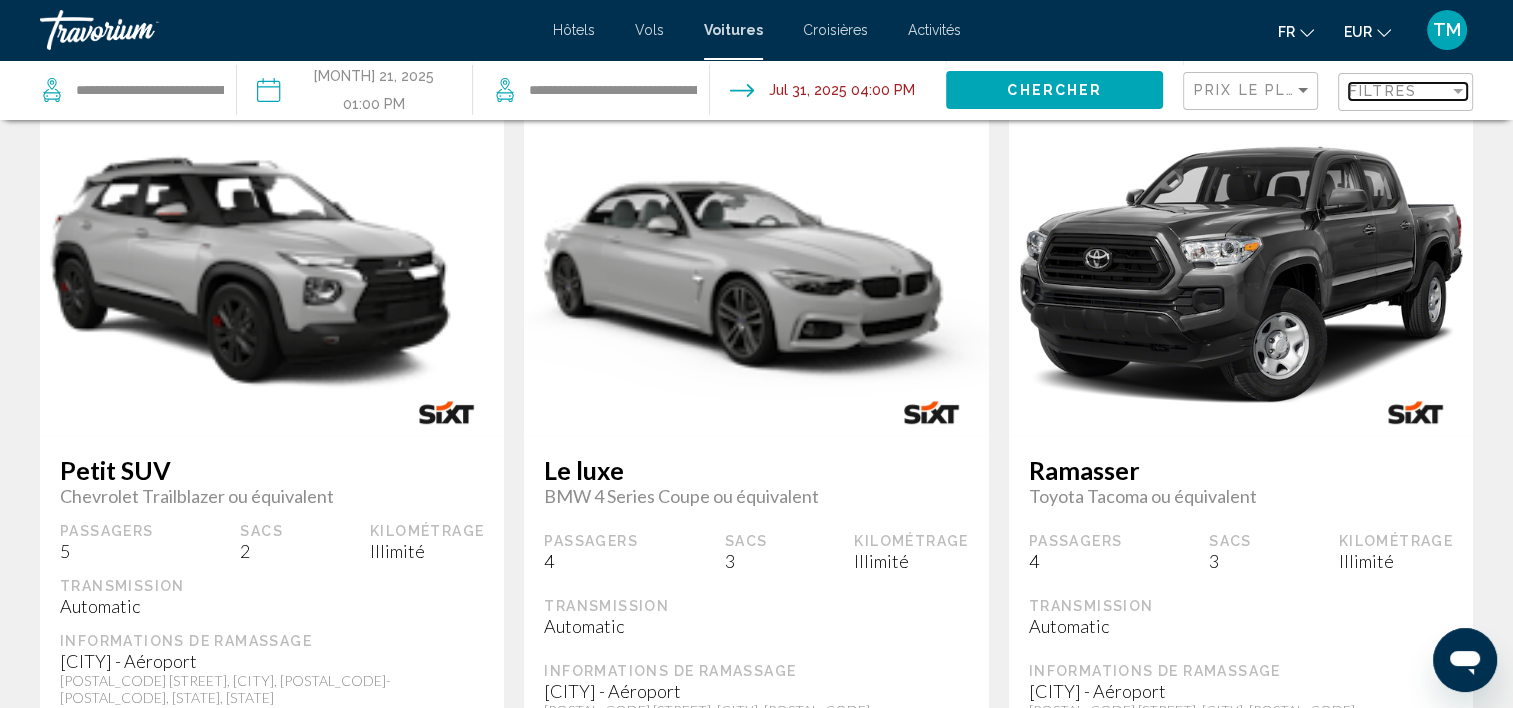 click on "Filtres" at bounding box center [1383, 91] 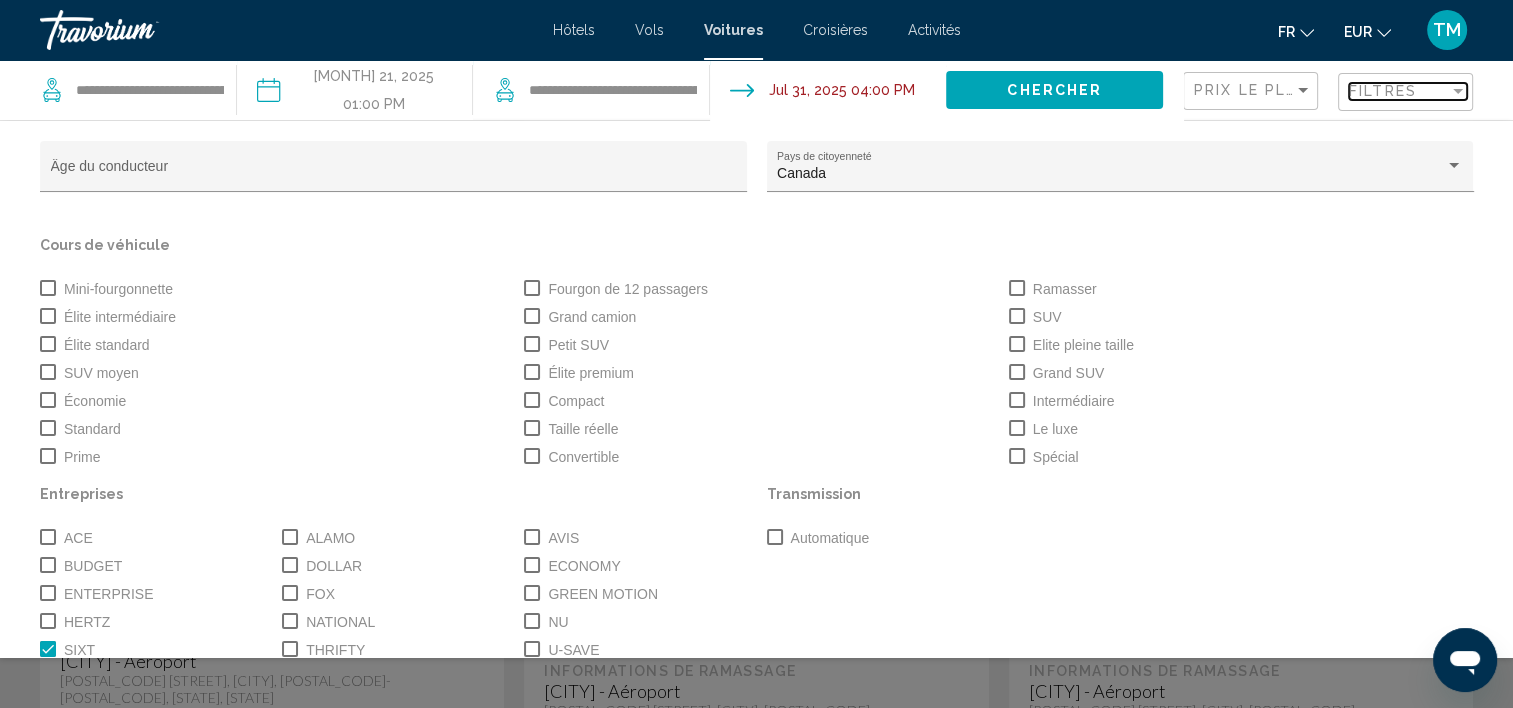 scroll, scrollTop: 136, scrollLeft: 0, axis: vertical 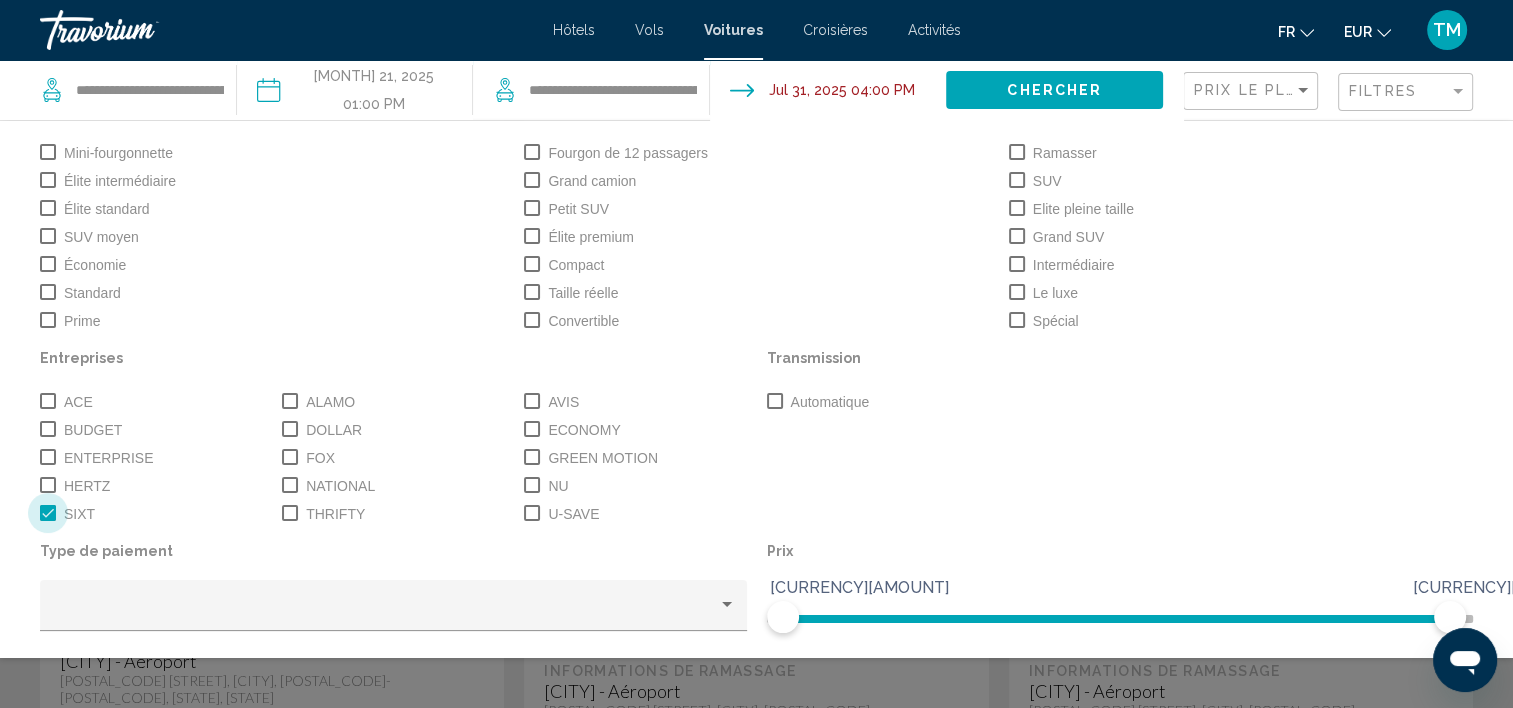 click at bounding box center [48, 513] 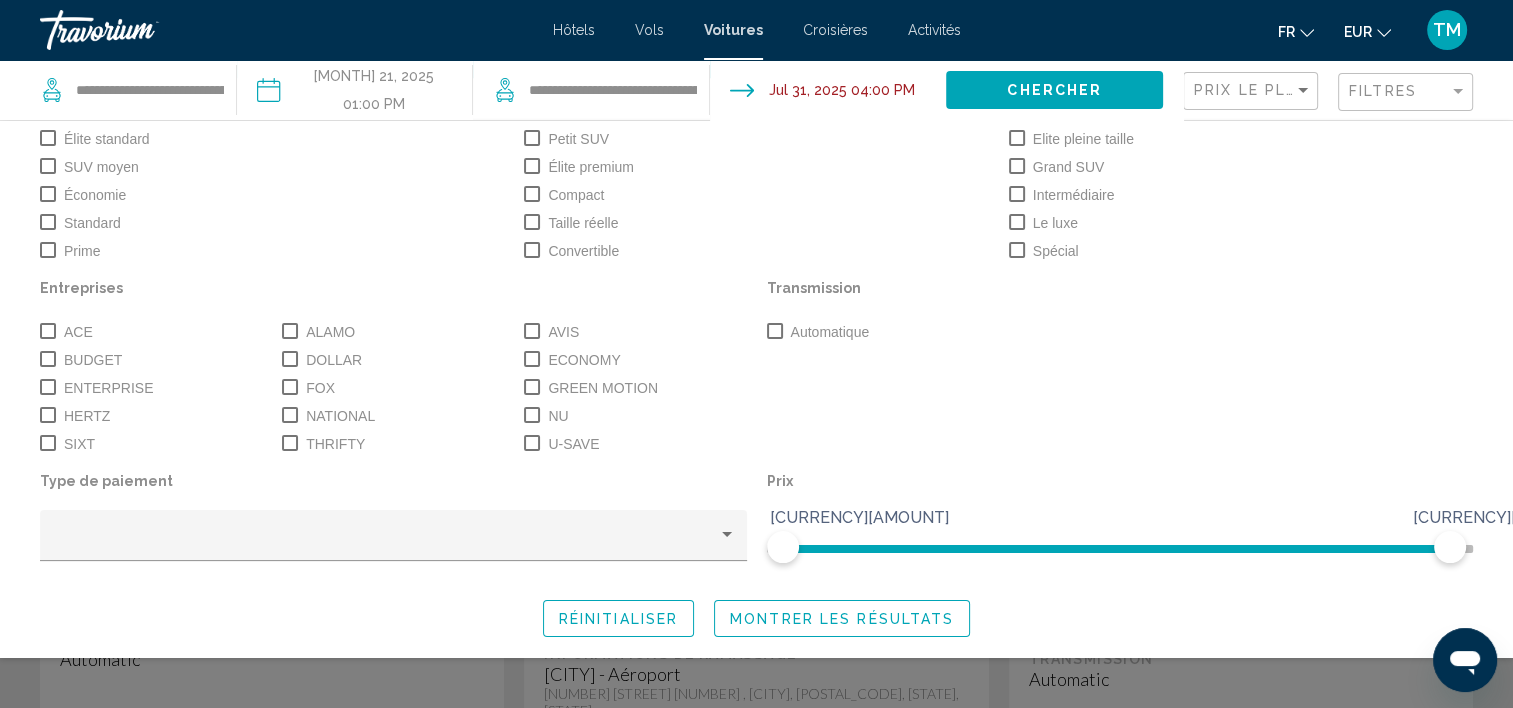 scroll, scrollTop: 215, scrollLeft: 0, axis: vertical 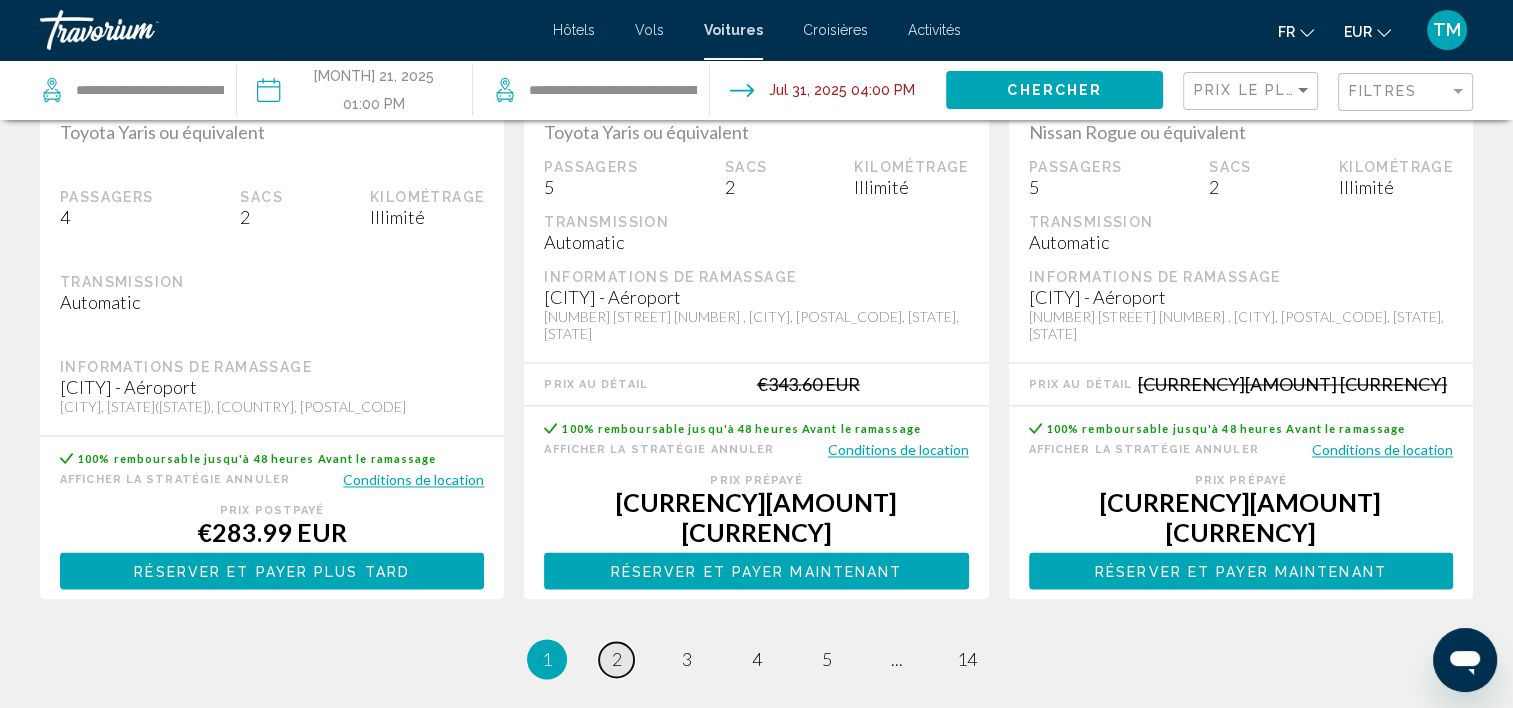 click on "page  2" at bounding box center [616, 659] 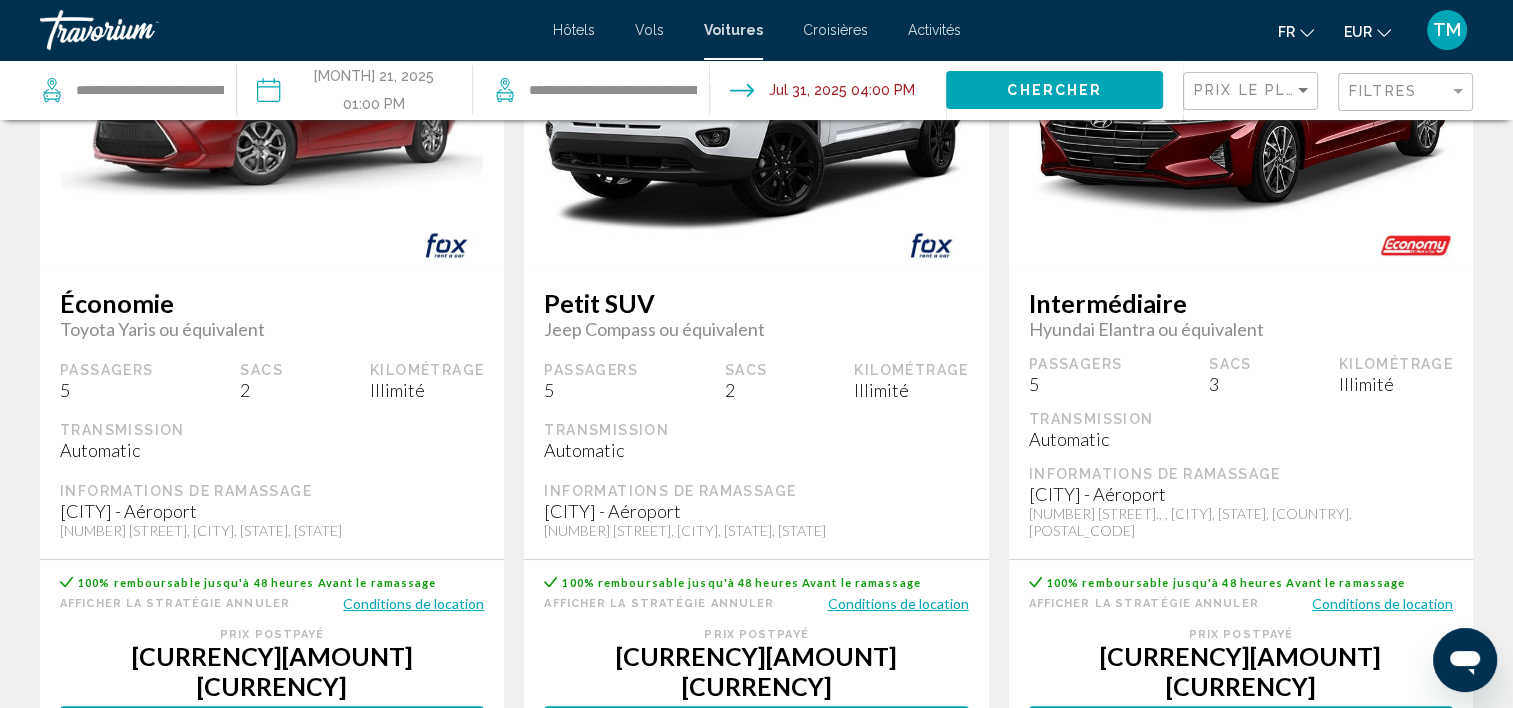 scroll, scrollTop: 412, scrollLeft: 0, axis: vertical 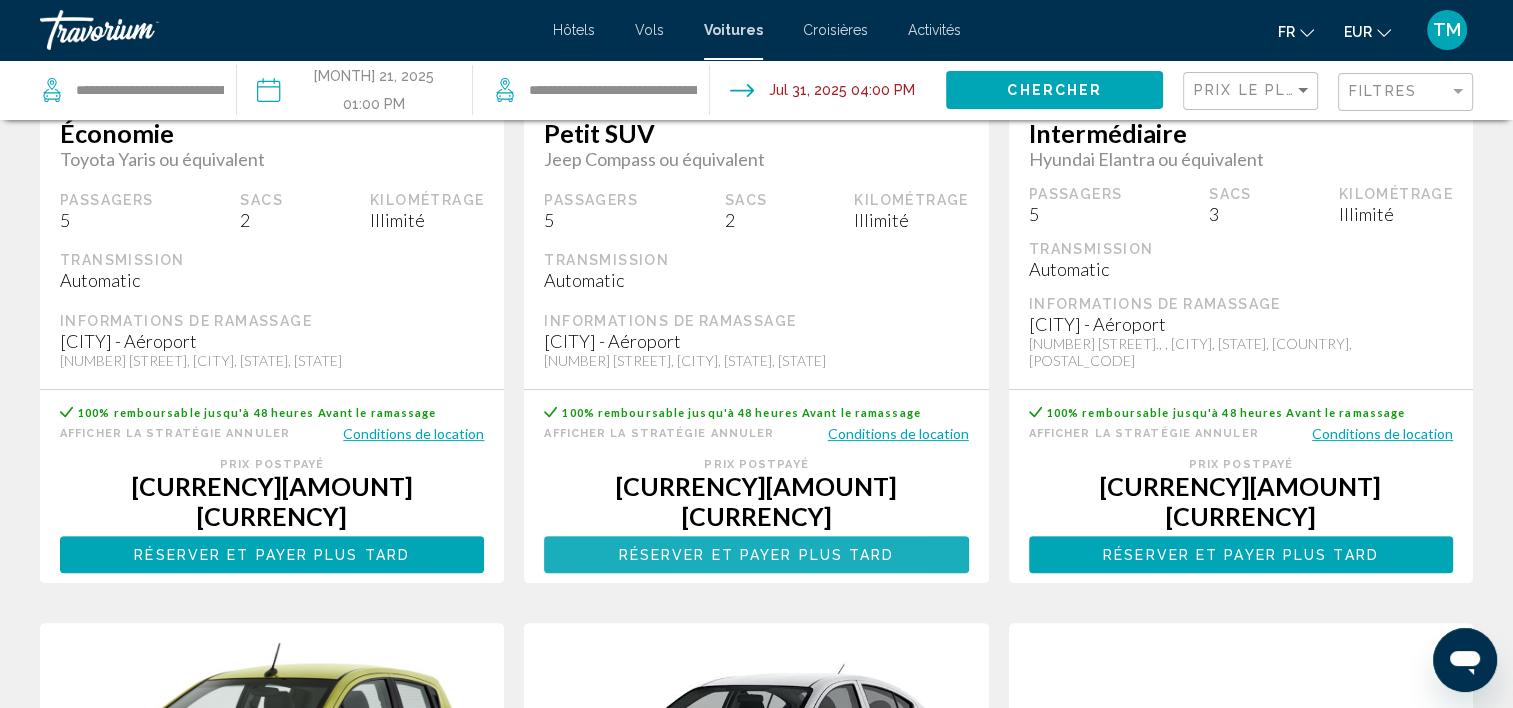 click on "Réserver et payer plus tard" at bounding box center (757, 555) 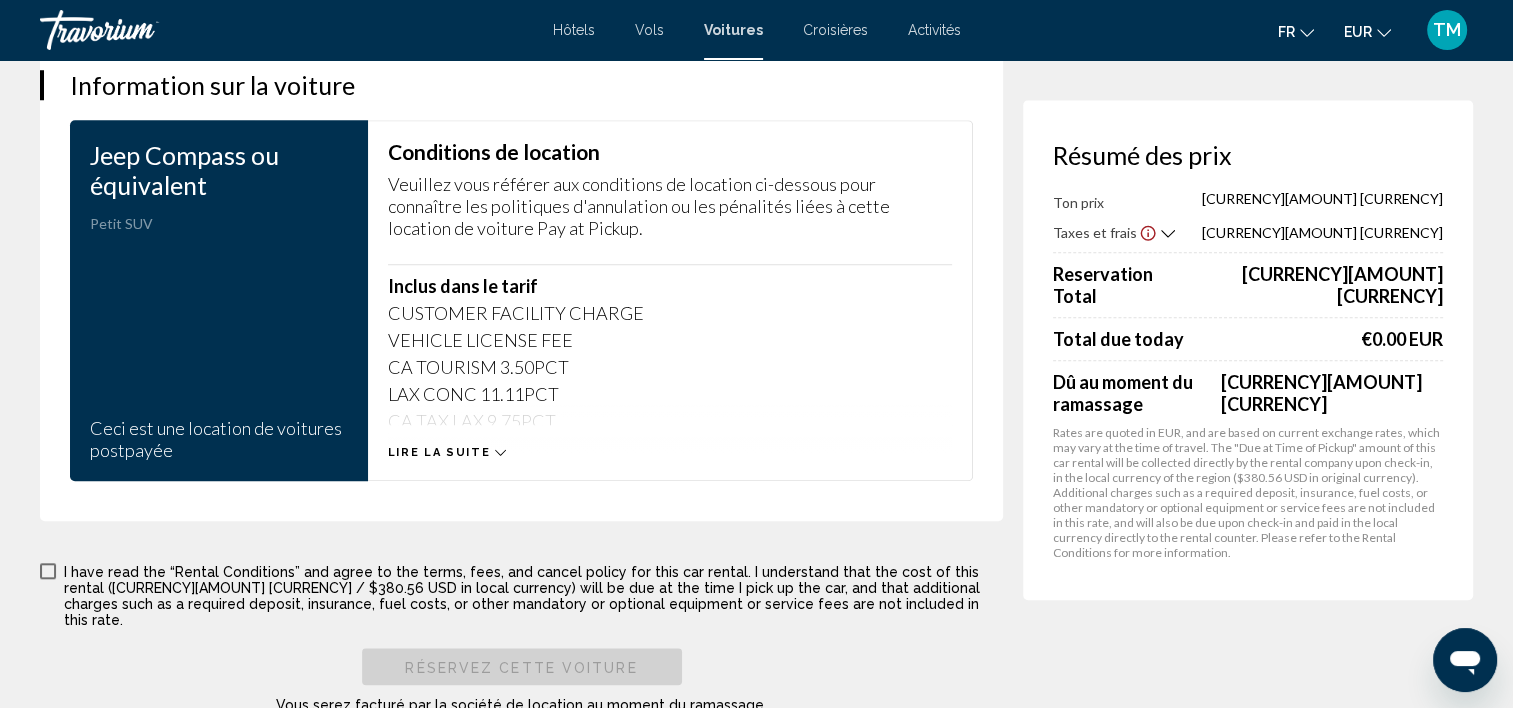 scroll, scrollTop: 1796, scrollLeft: 0, axis: vertical 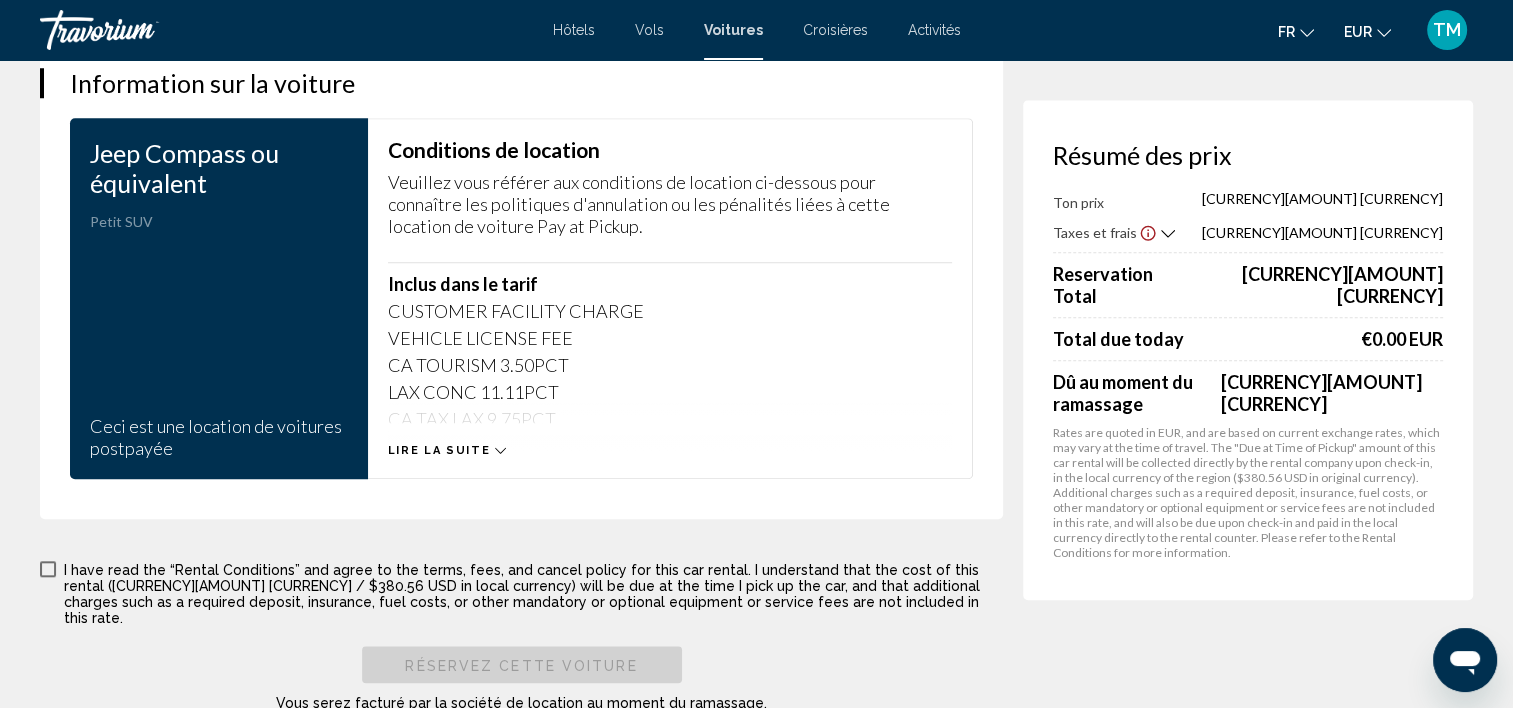 click on "Lire la suite" at bounding box center [447, 450] 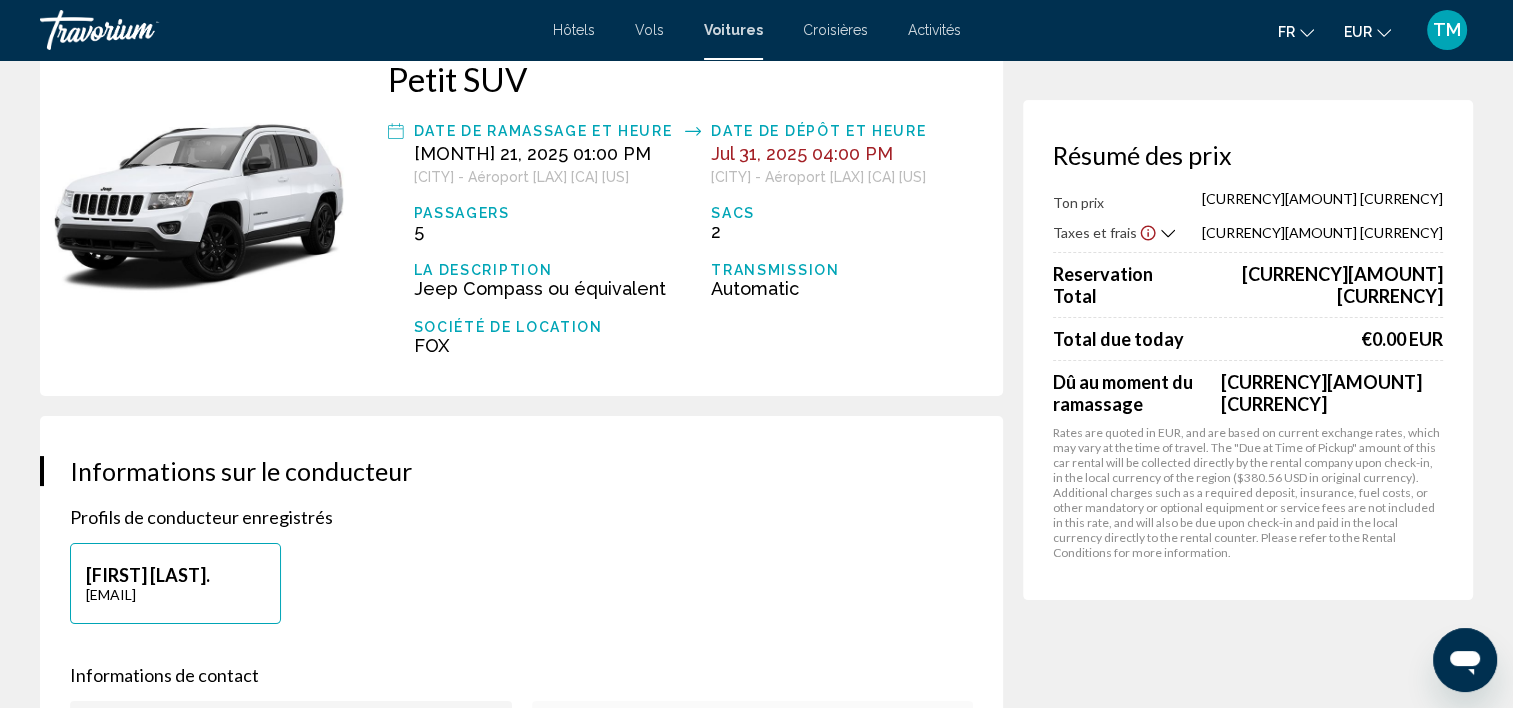scroll, scrollTop: 0, scrollLeft: 0, axis: both 